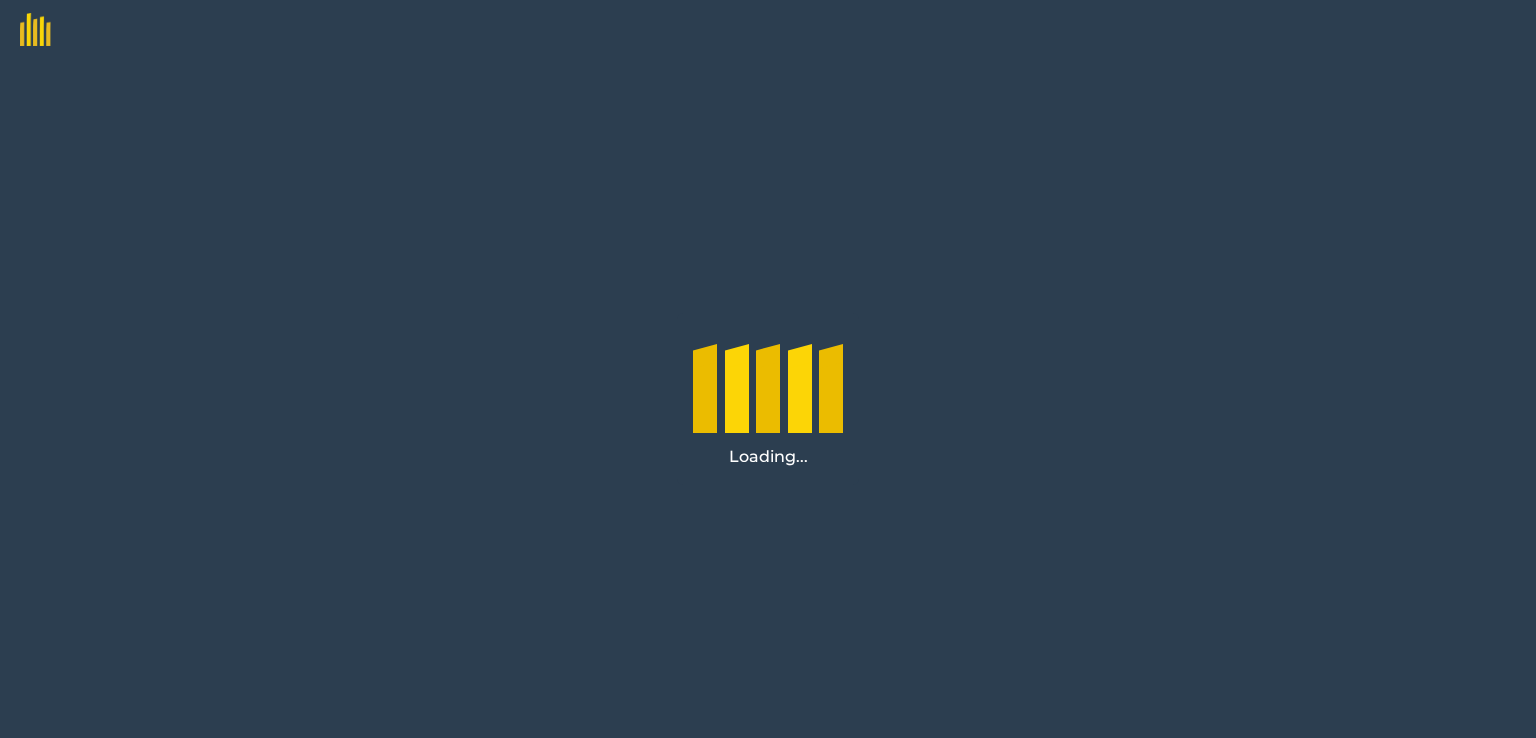 scroll, scrollTop: 0, scrollLeft: 0, axis: both 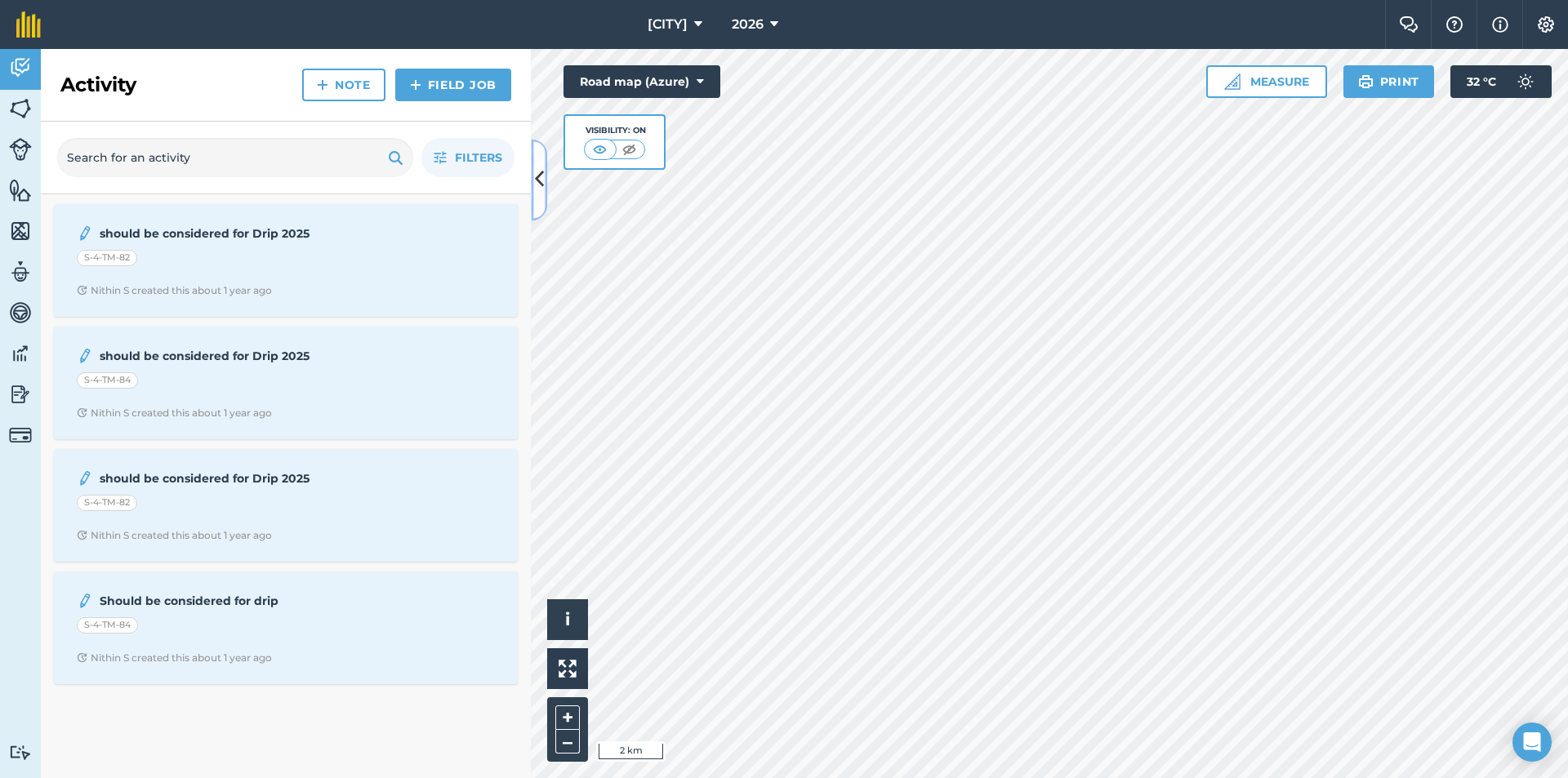 click at bounding box center (539, 180) 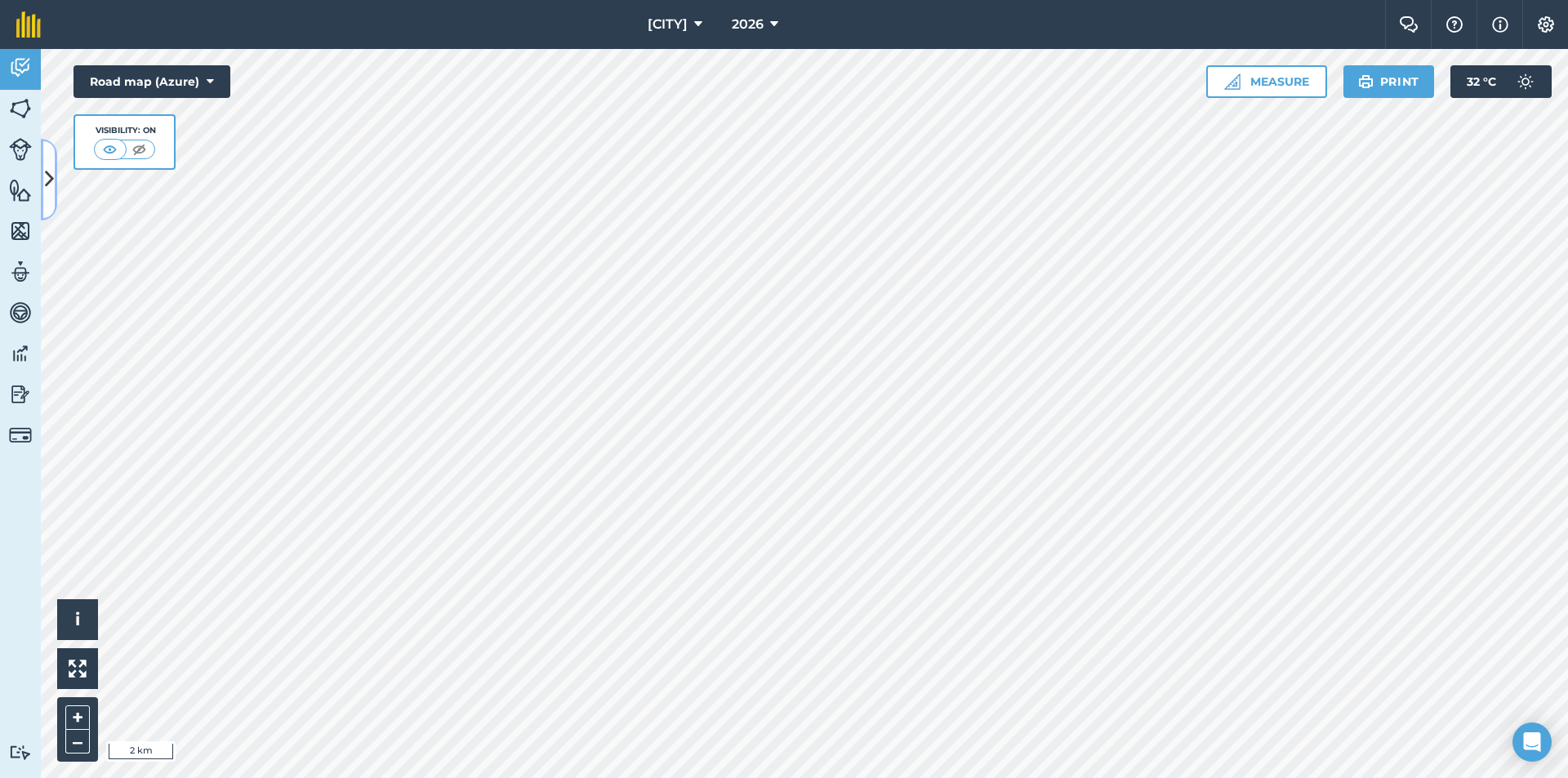 type 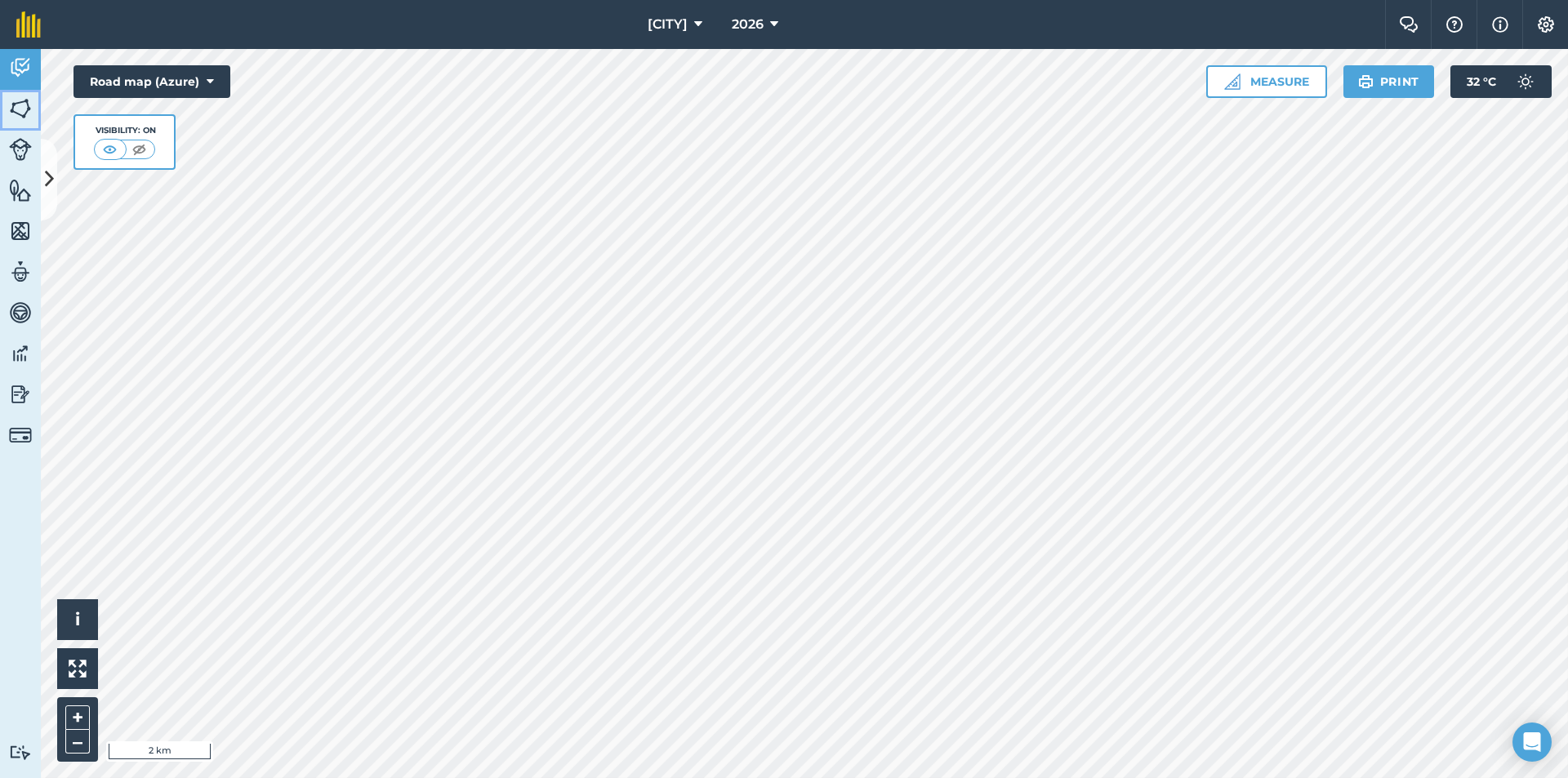 click at bounding box center [20, 109] 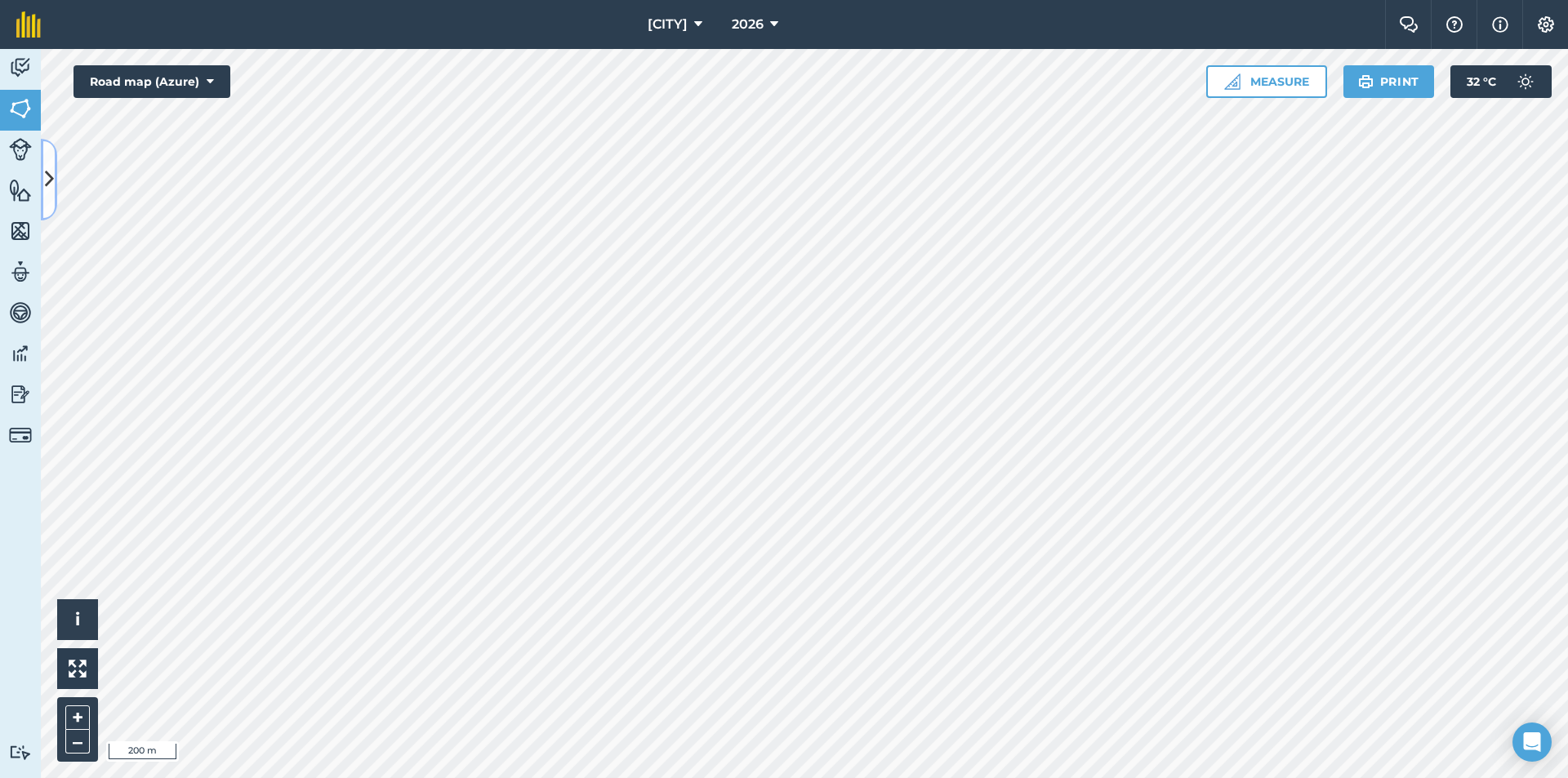 click at bounding box center (49, 179) 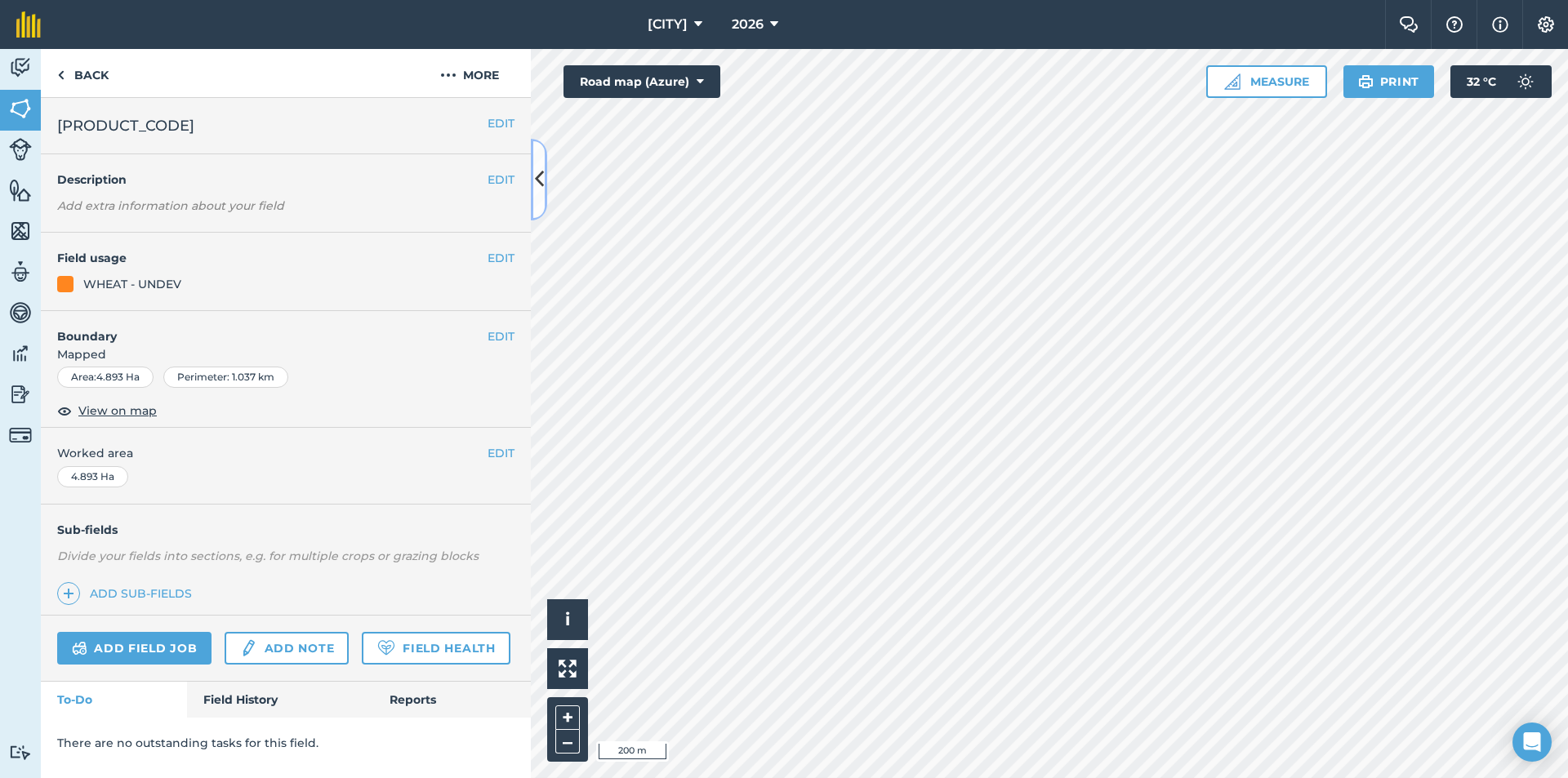 click at bounding box center (539, 179) 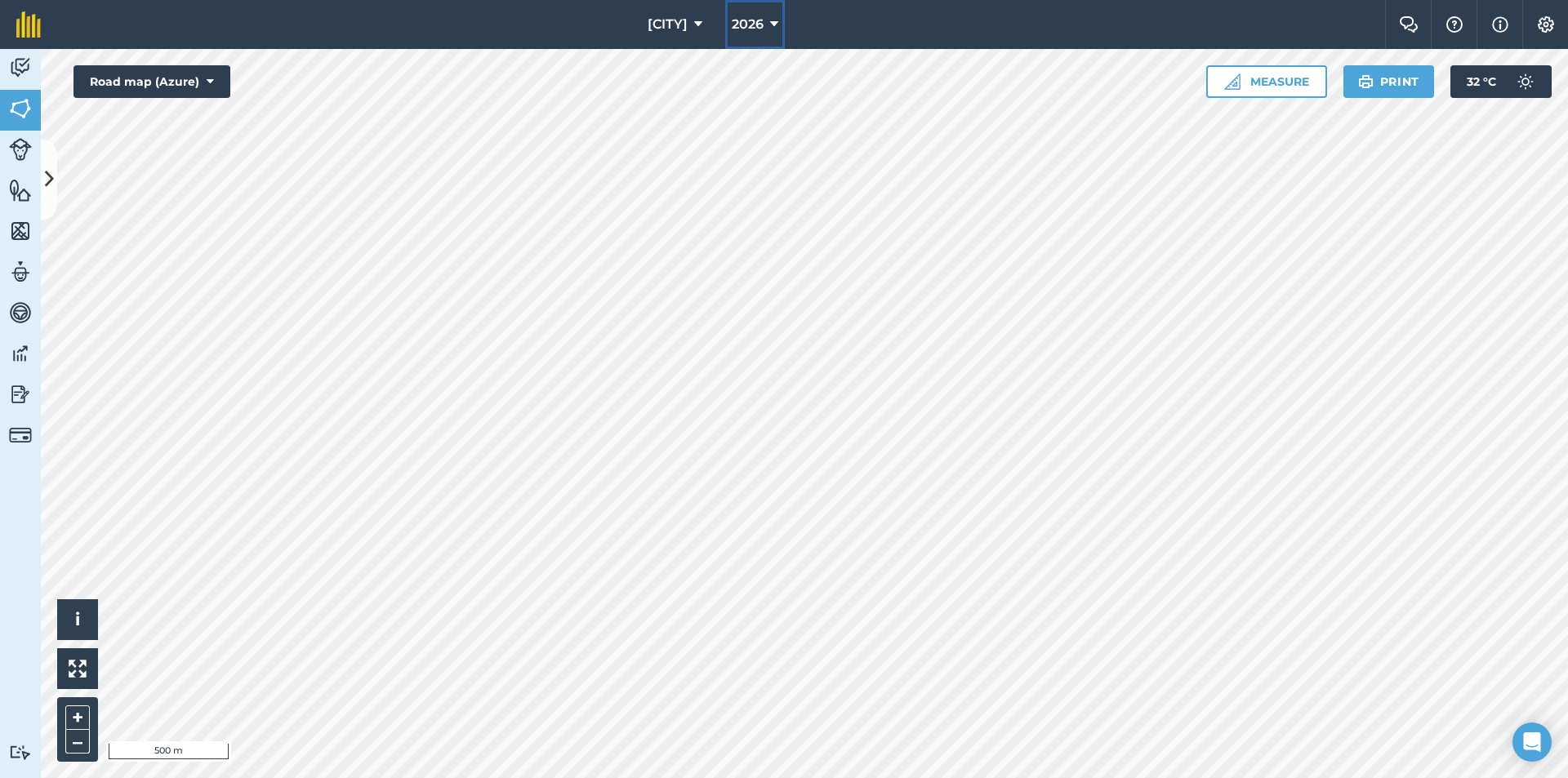 click at bounding box center (774, 24) 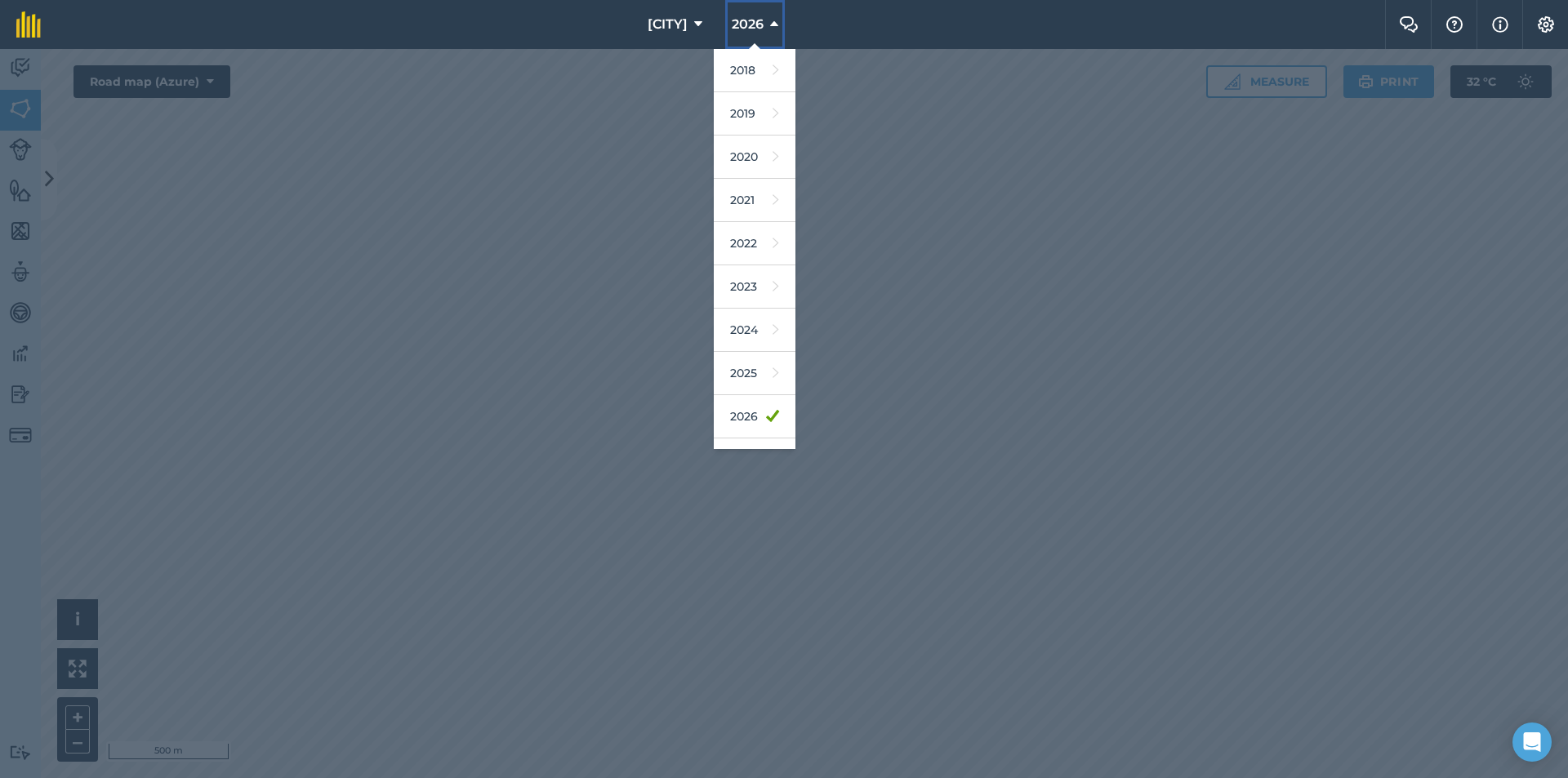 click at bounding box center (774, 24) 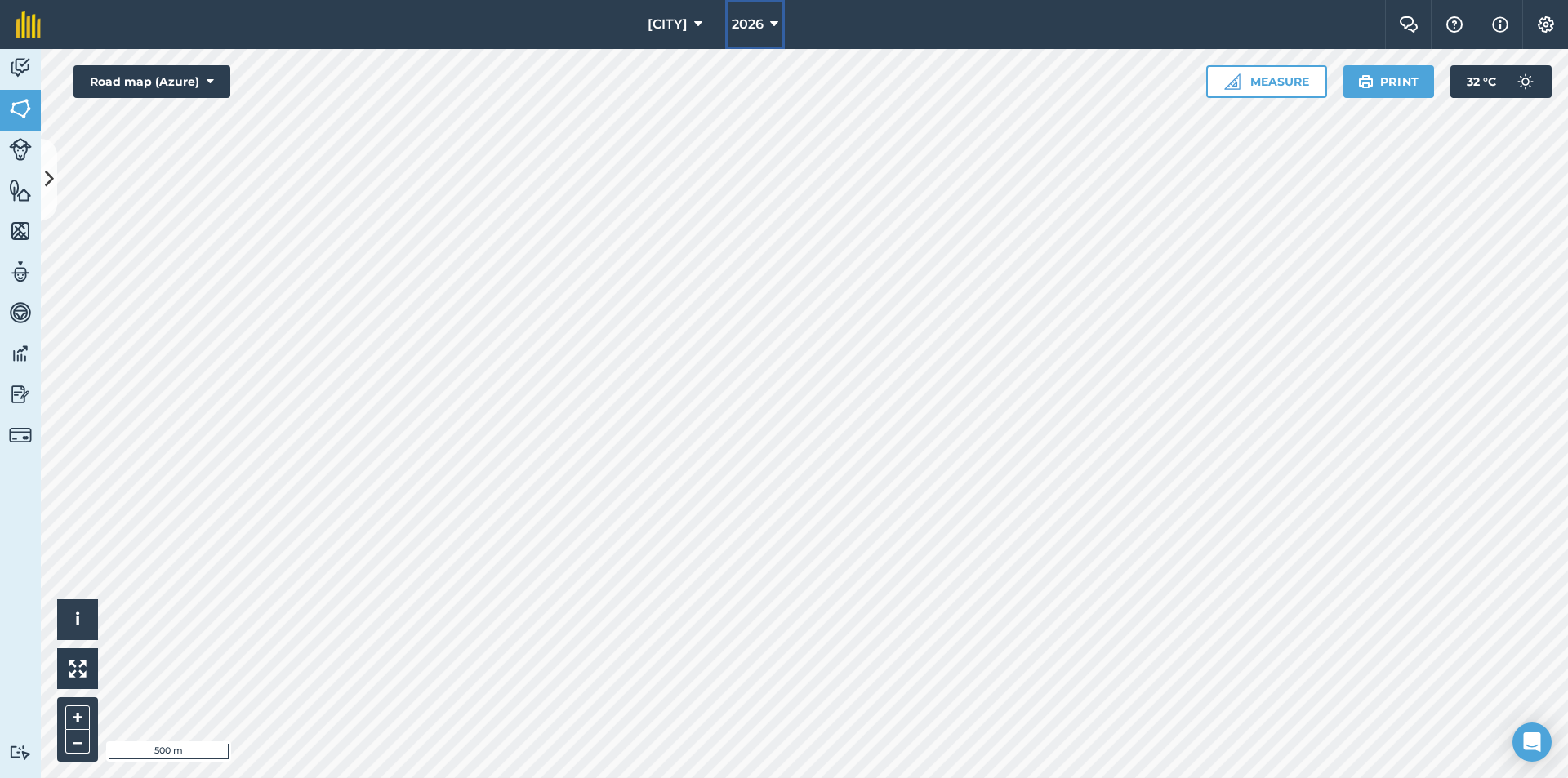 click on "2026" at bounding box center [755, 24] 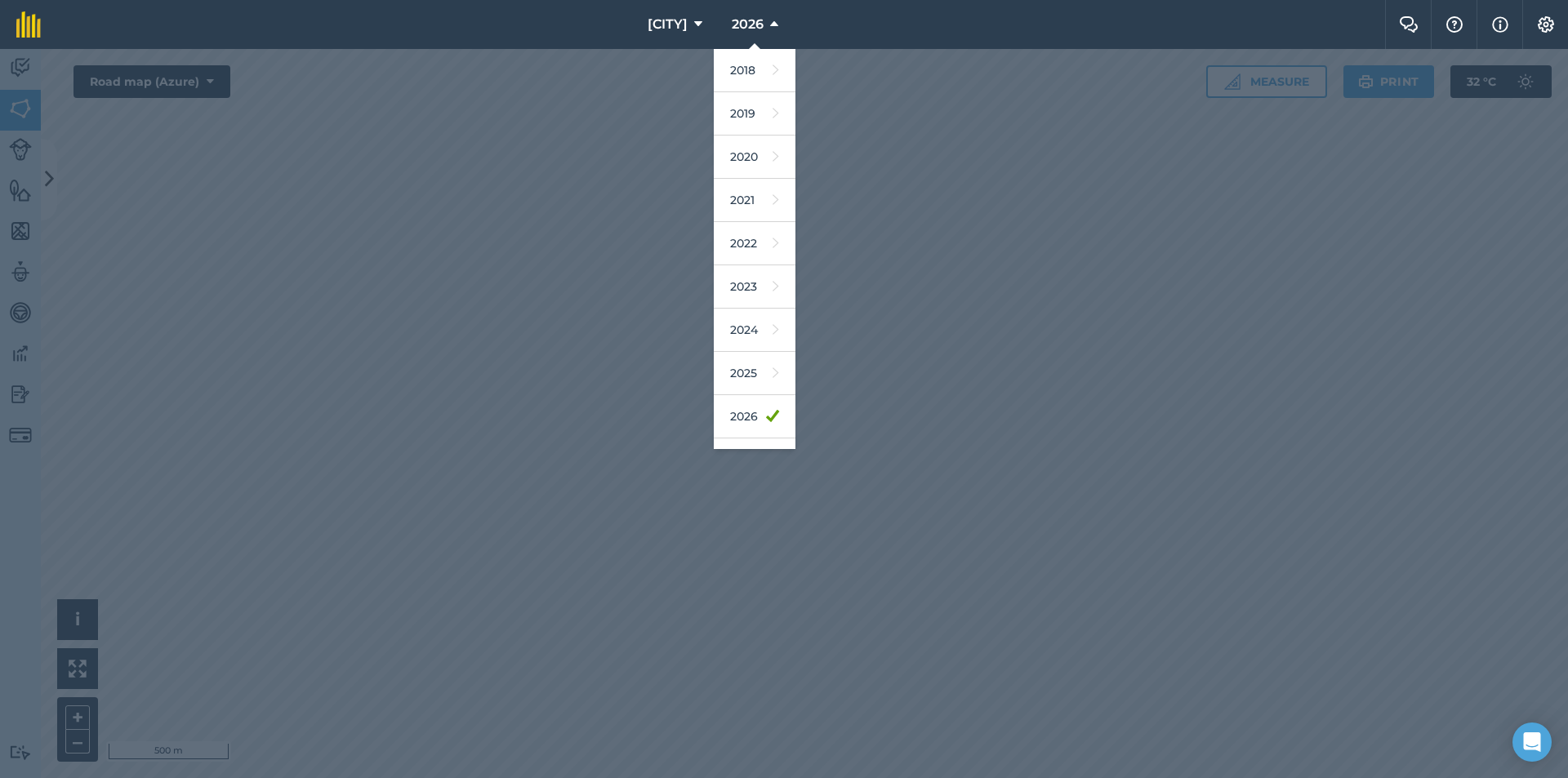 click on "Syrdarya 2026 2018 2019 2020 2021 2022 2023 2024 2025 2026 2027" at bounding box center (721, 24) 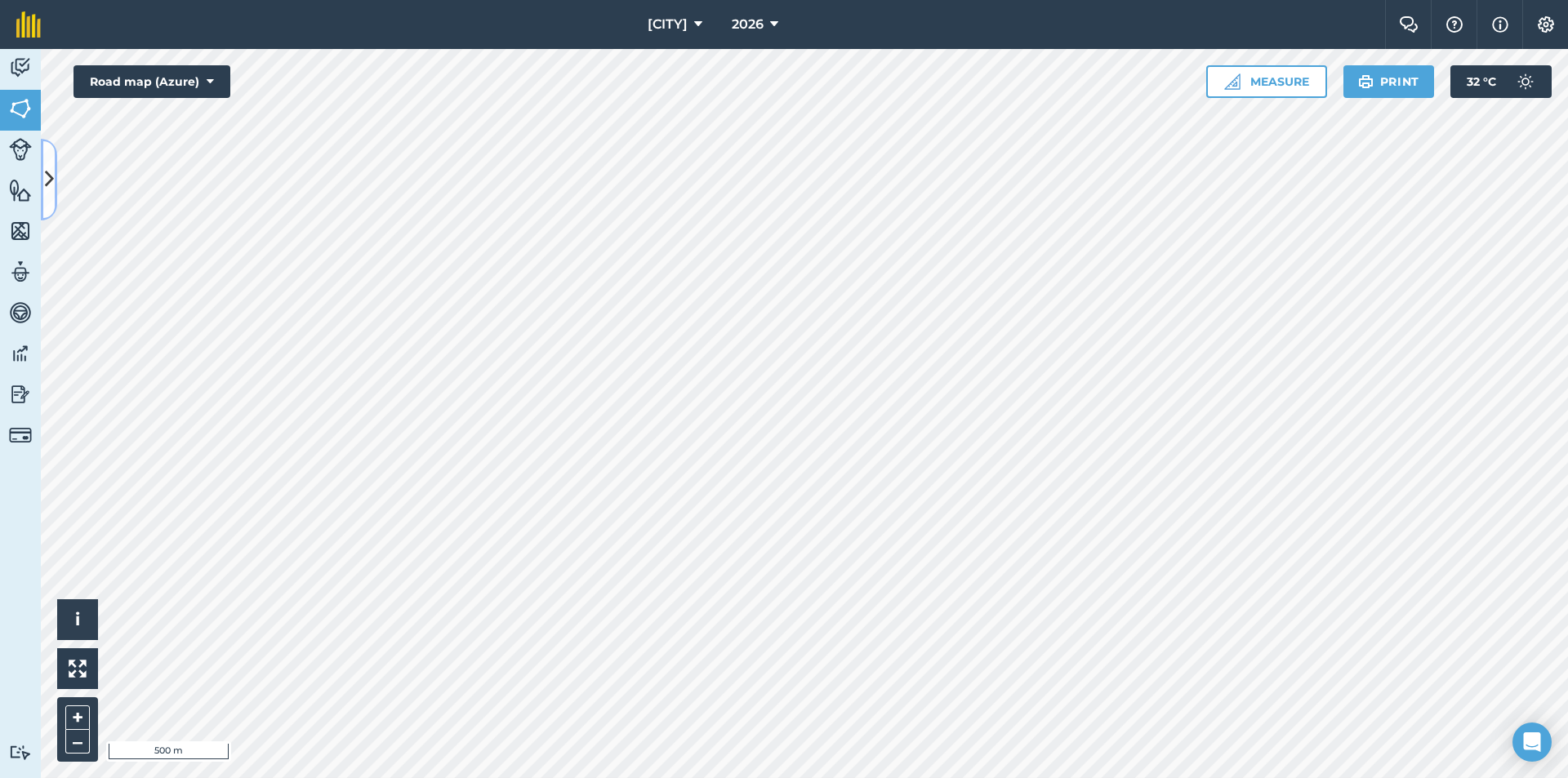click at bounding box center (49, 179) 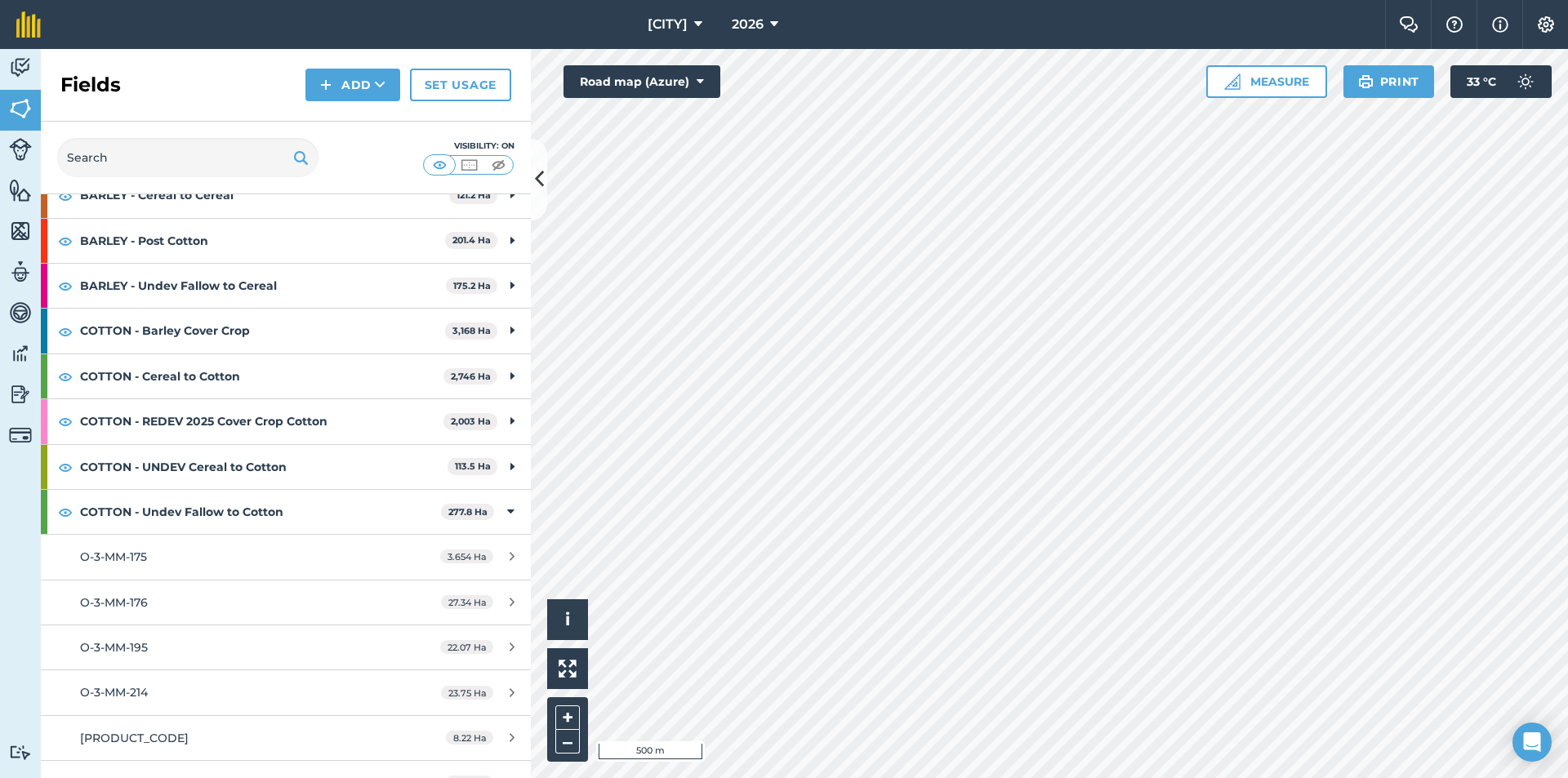 scroll, scrollTop: 163, scrollLeft: 0, axis: vertical 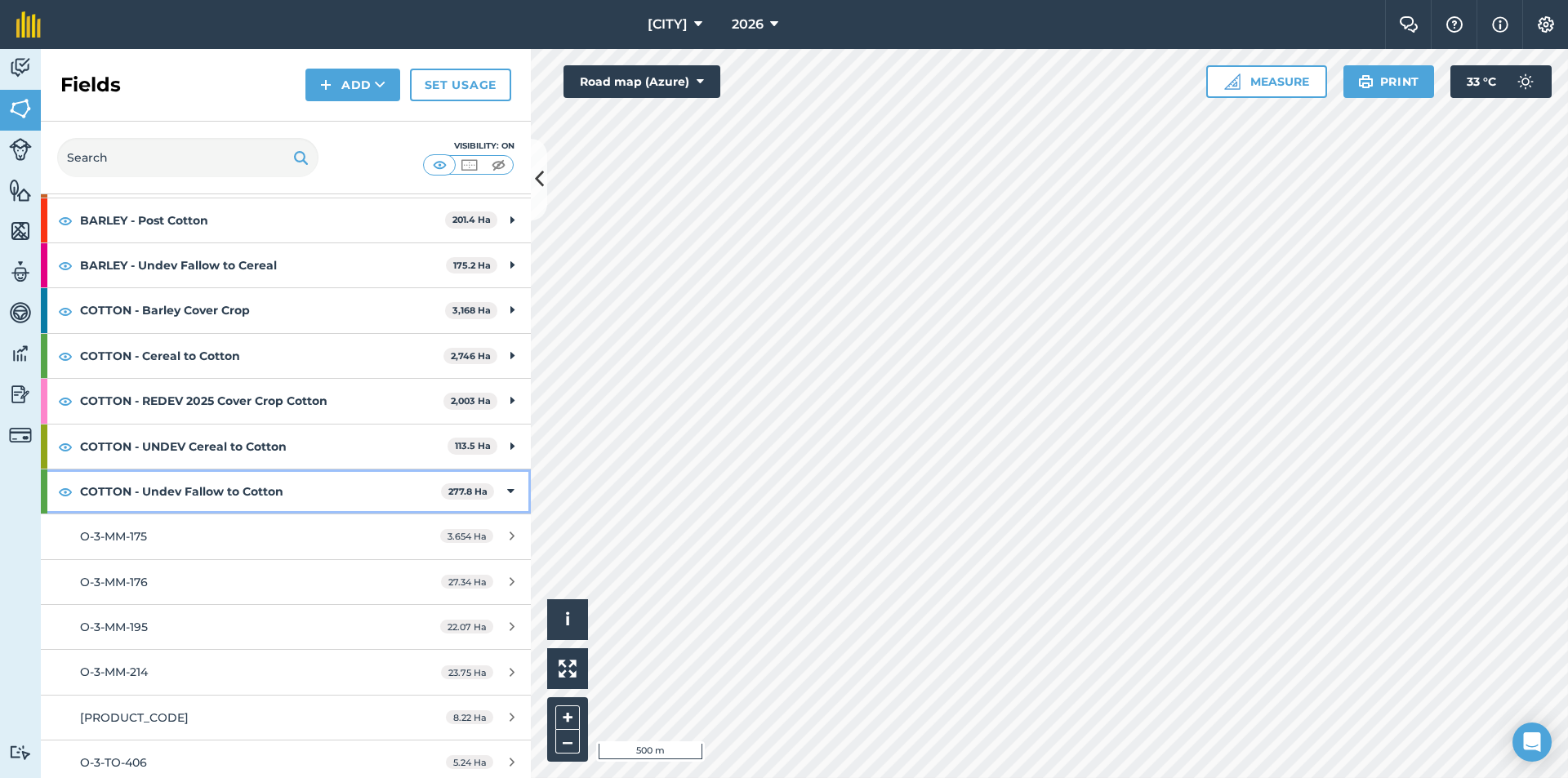 click on "COTTON - Undev Fallow to Cotton 277.8   Ha" at bounding box center (286, 491) 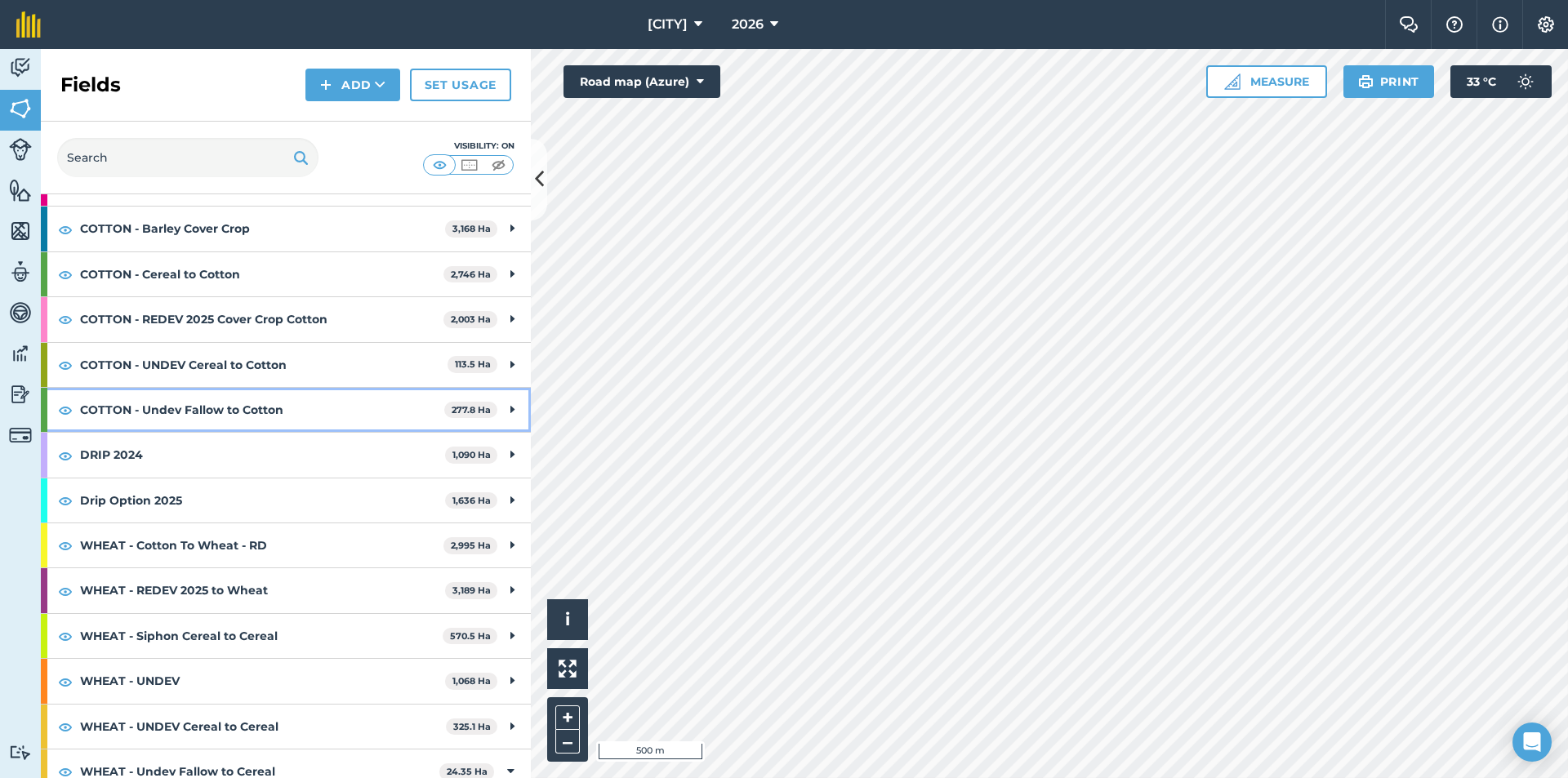 scroll, scrollTop: 327, scrollLeft: 0, axis: vertical 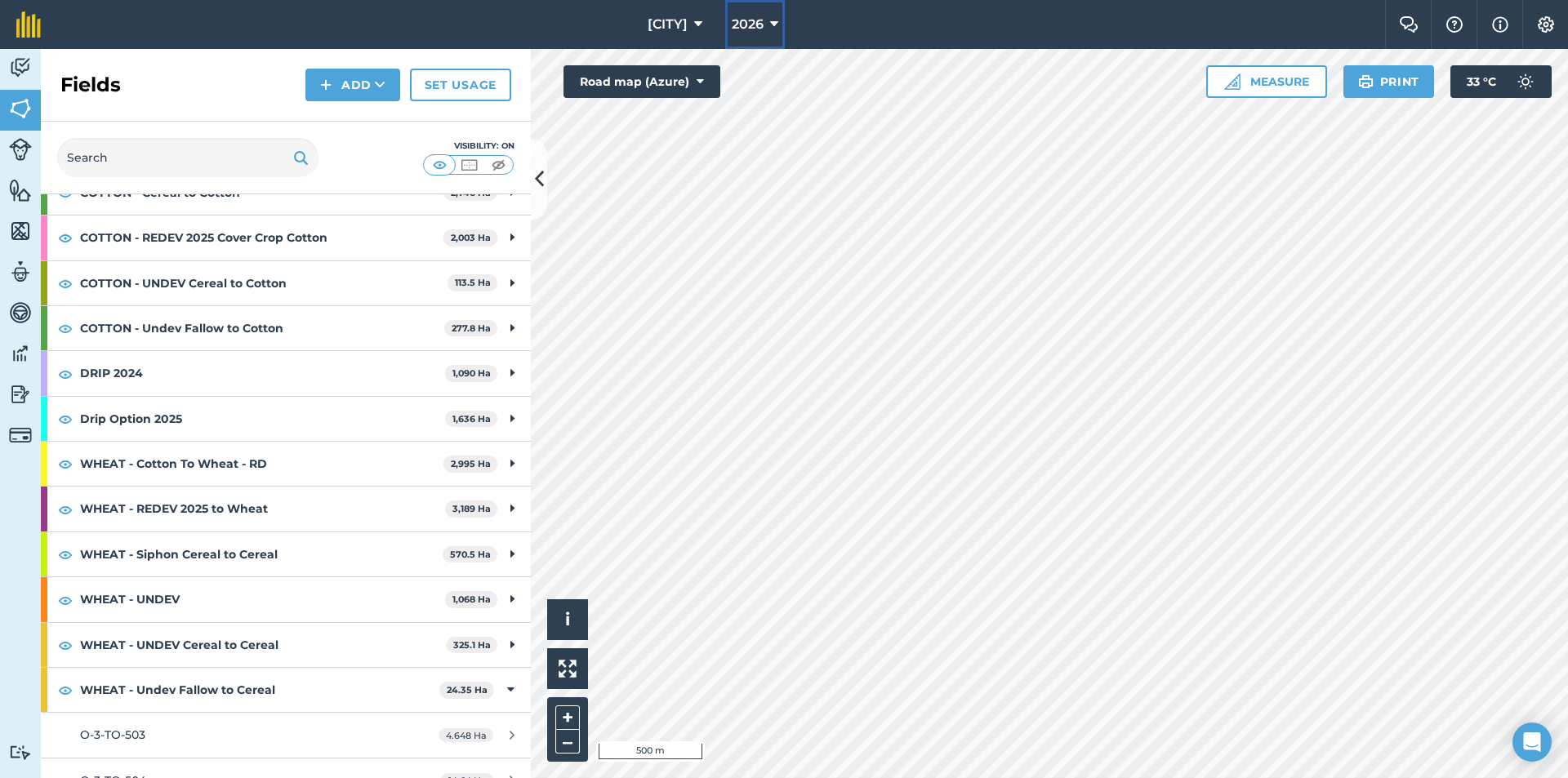 click at bounding box center (774, 24) 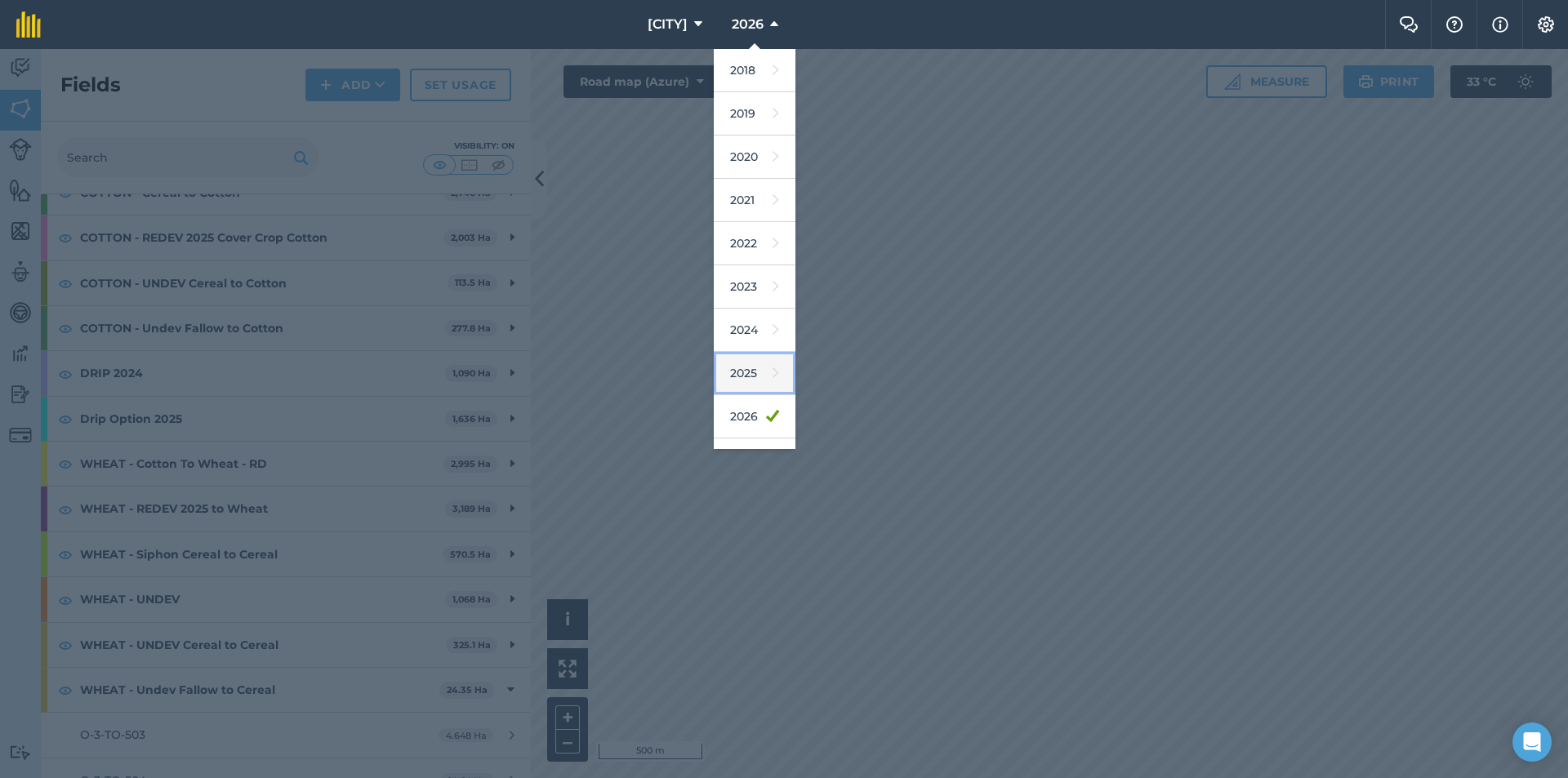 click on "2025" at bounding box center [755, 373] 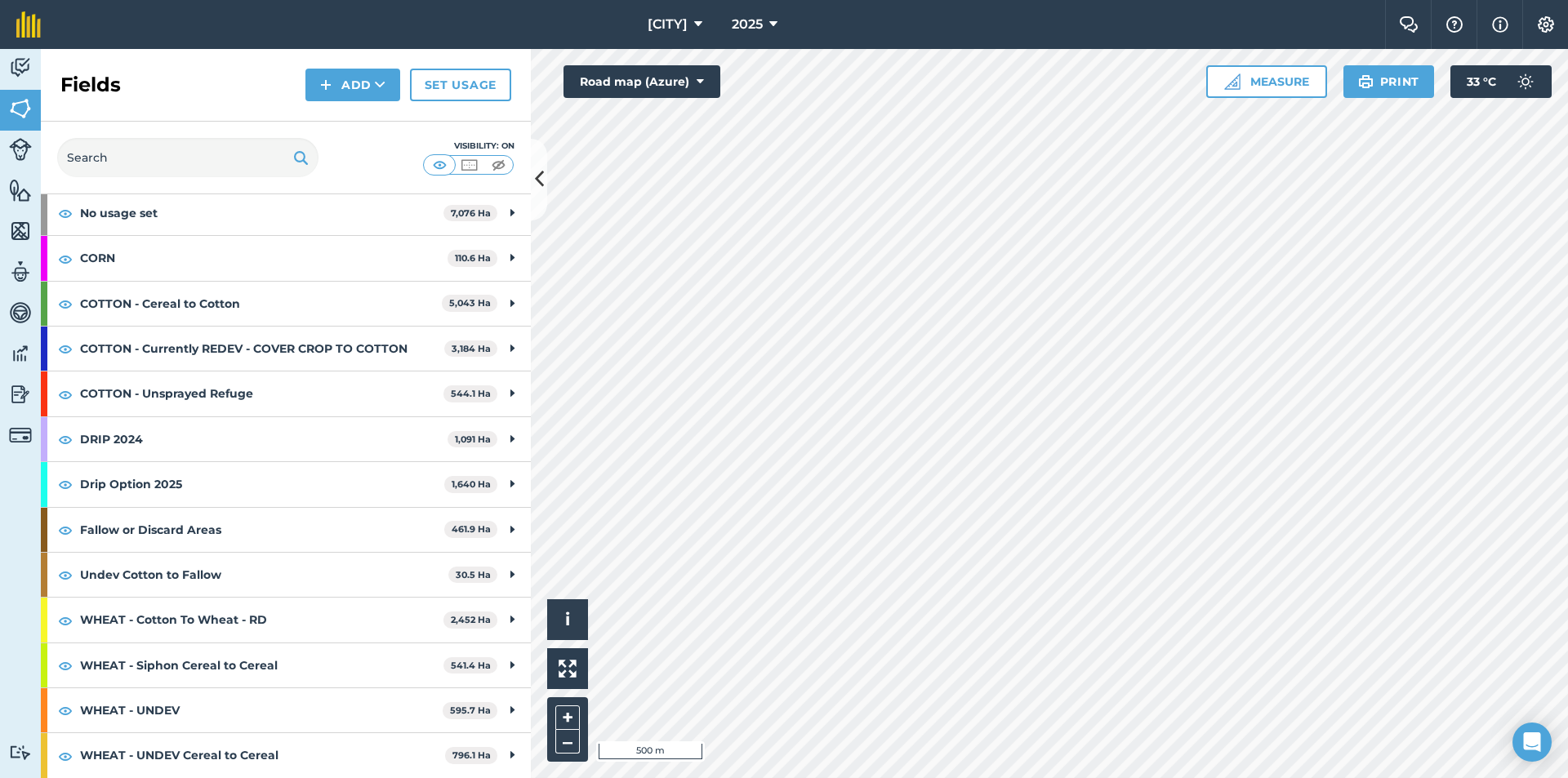 scroll, scrollTop: 80, scrollLeft: 0, axis: vertical 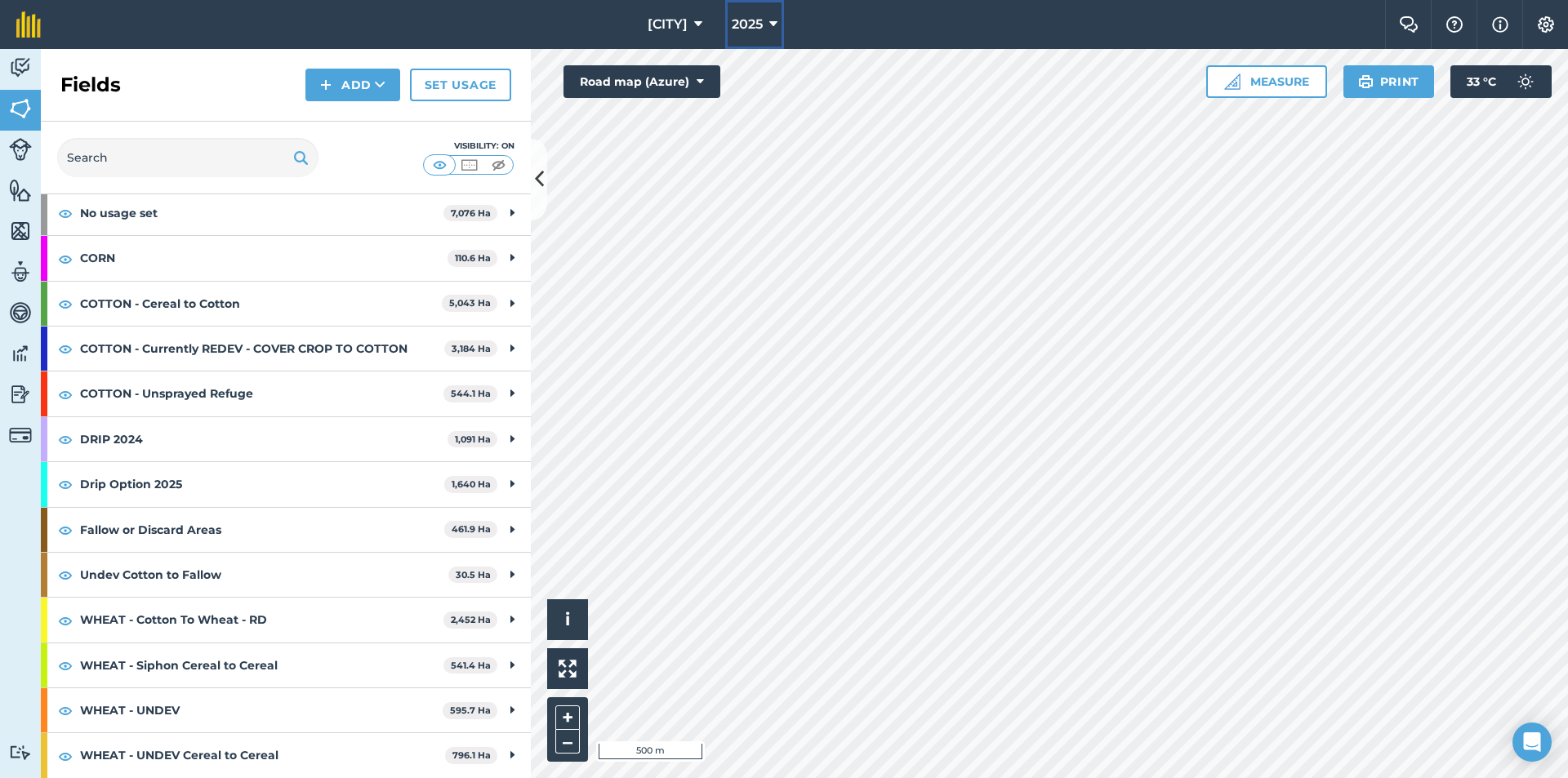 click at bounding box center (773, 24) 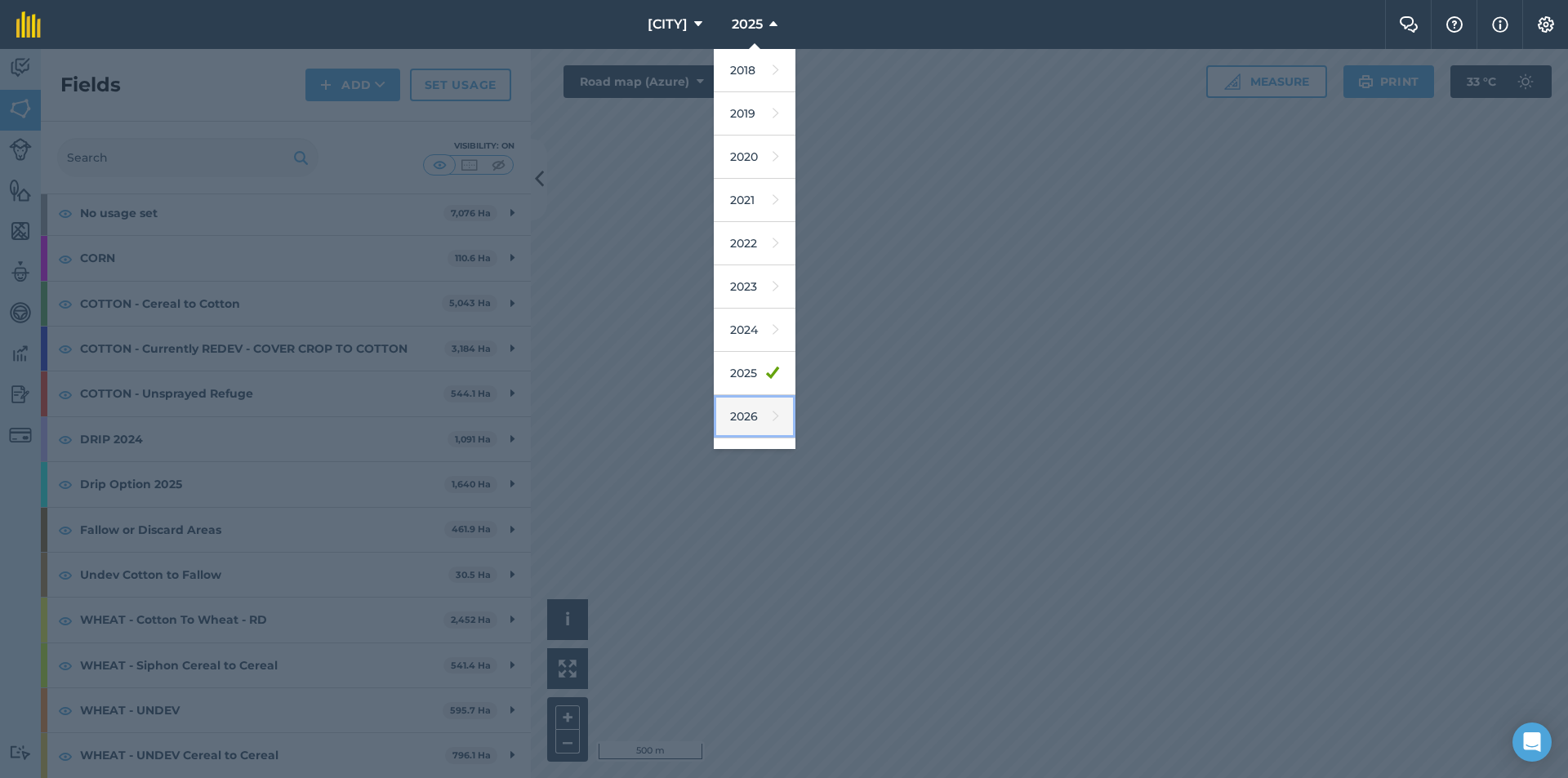 click on "2026" at bounding box center [755, 416] 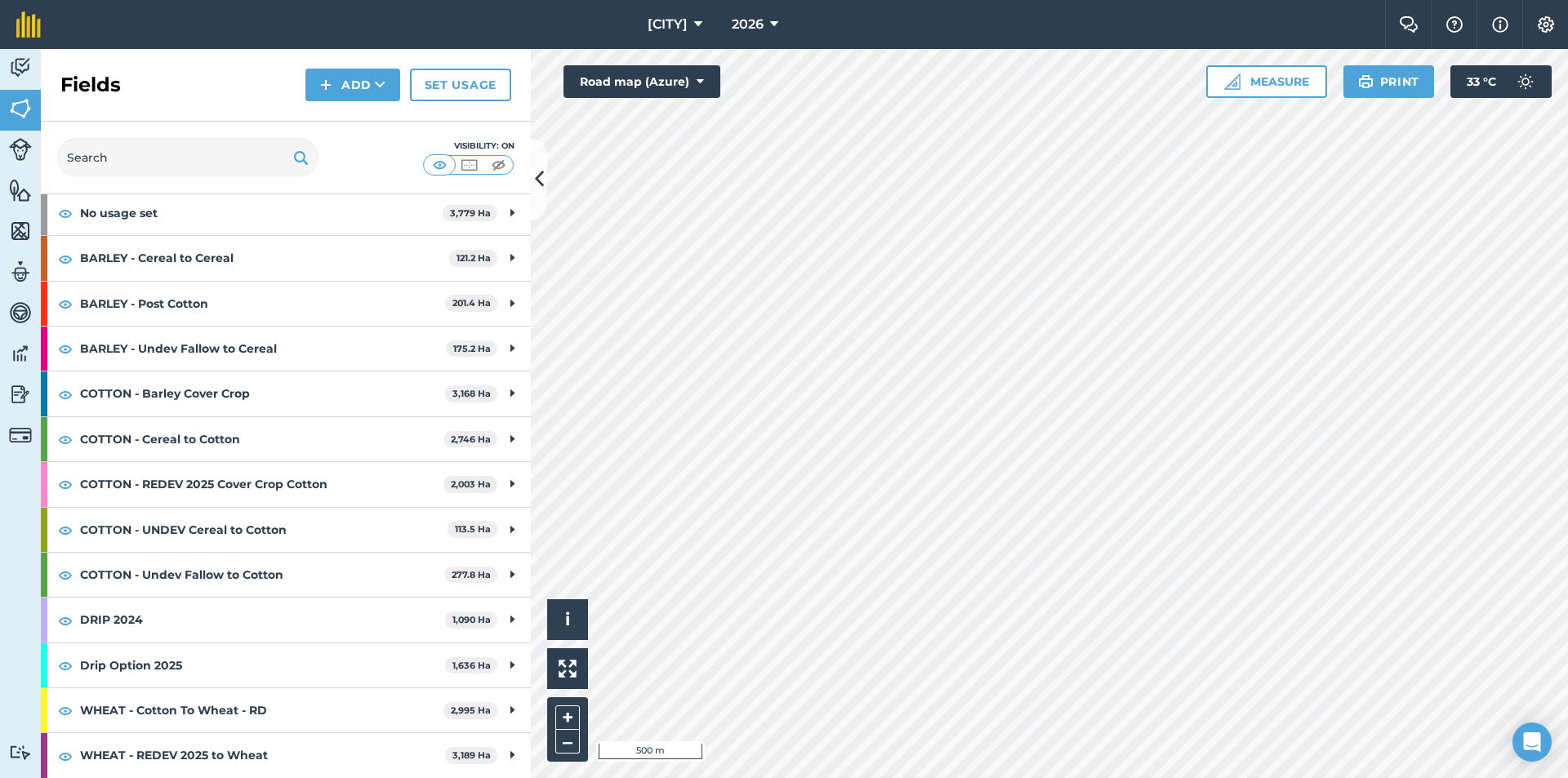 scroll, scrollTop: 327, scrollLeft: 0, axis: vertical 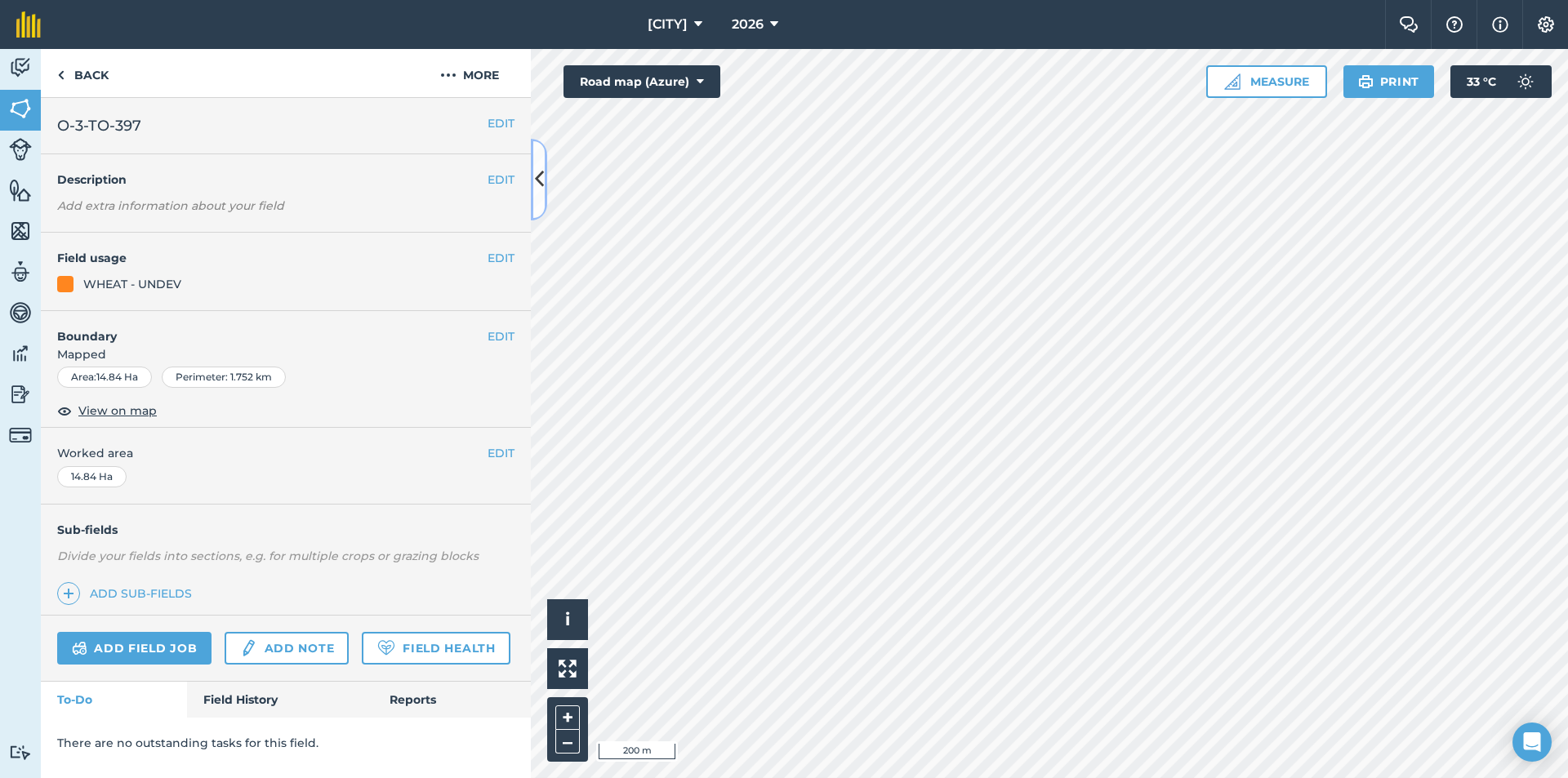 click at bounding box center [539, 179] 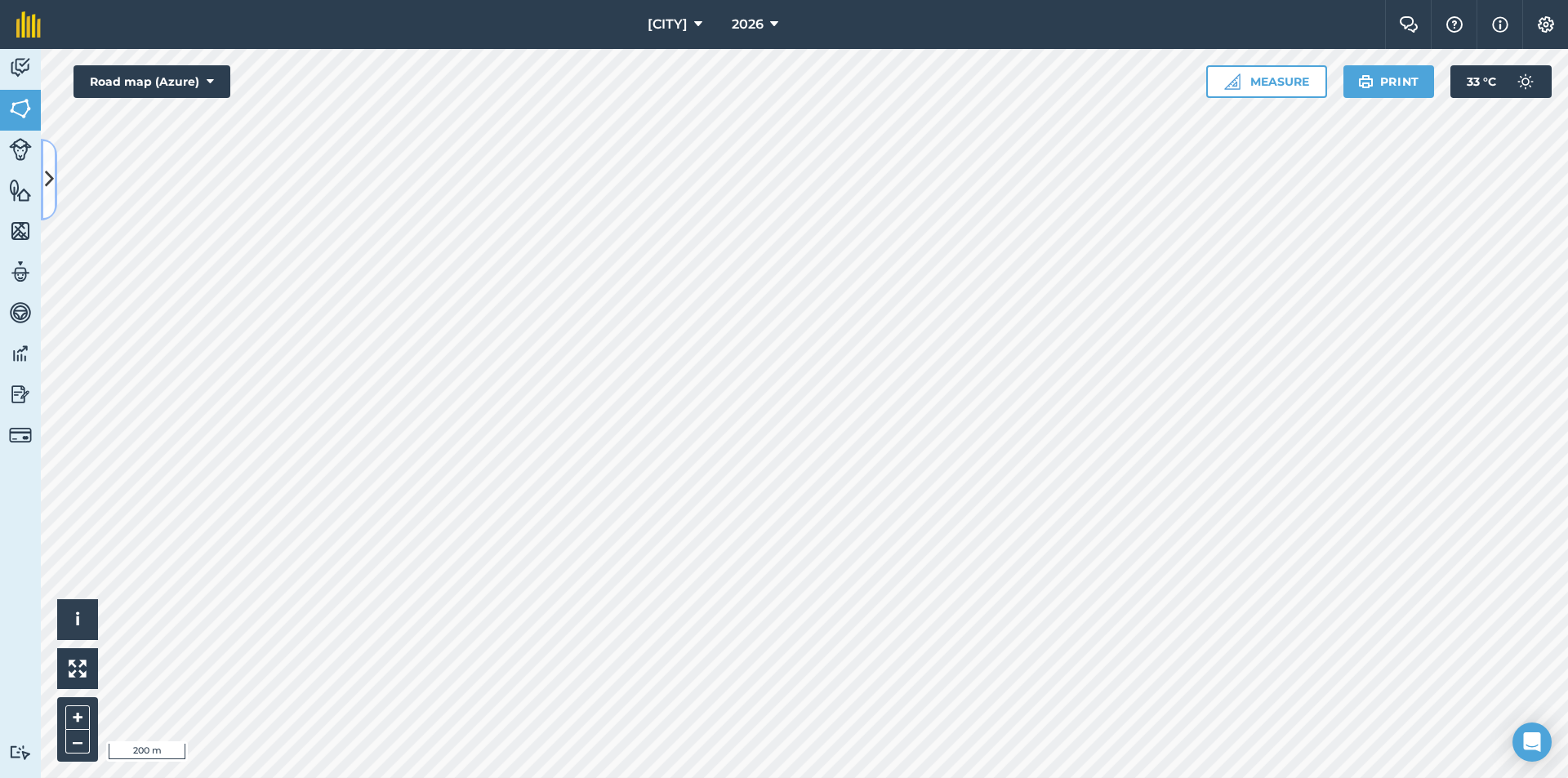 click at bounding box center [49, 180] 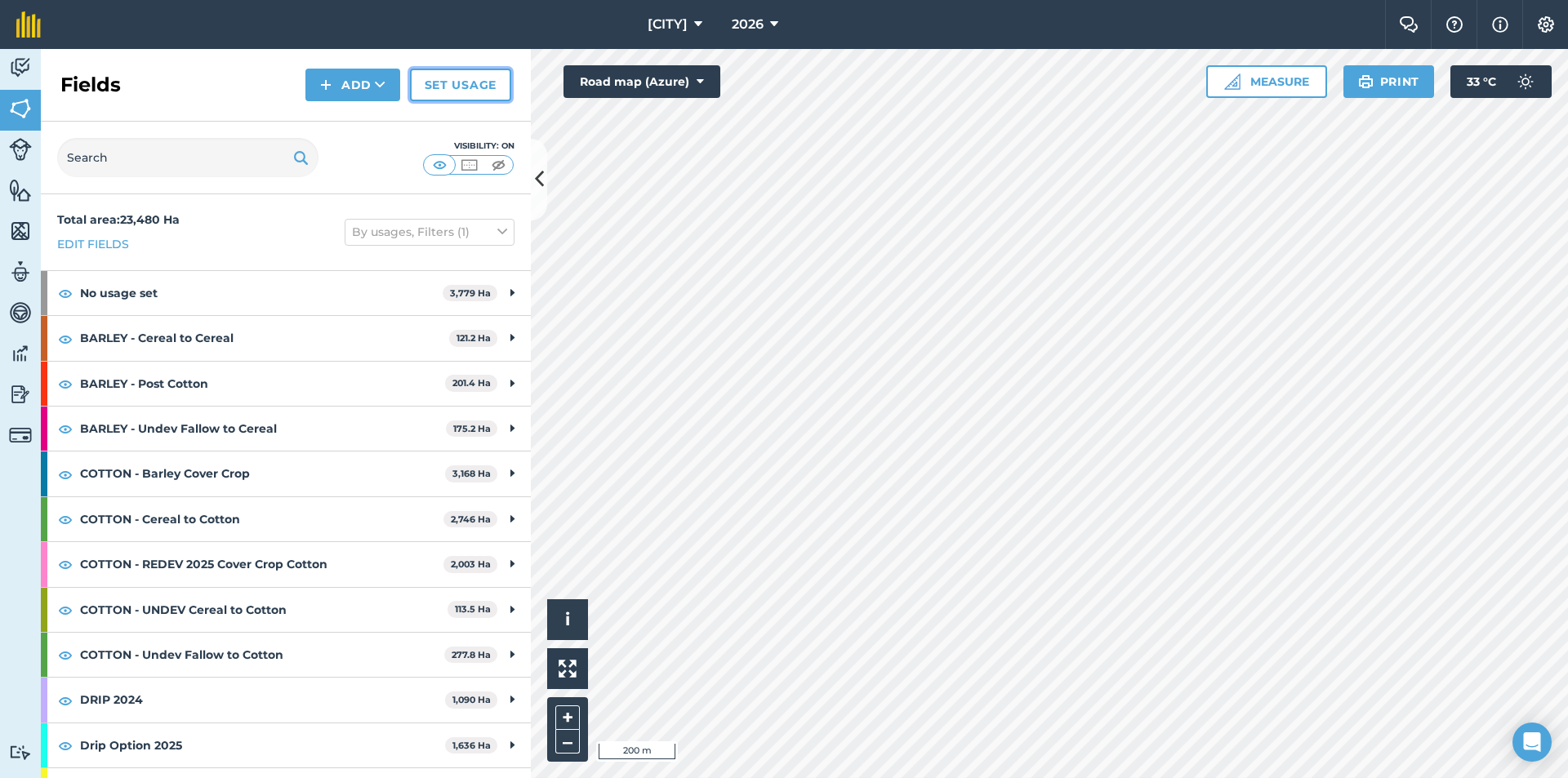 click on "Set usage" at bounding box center [461, 85] 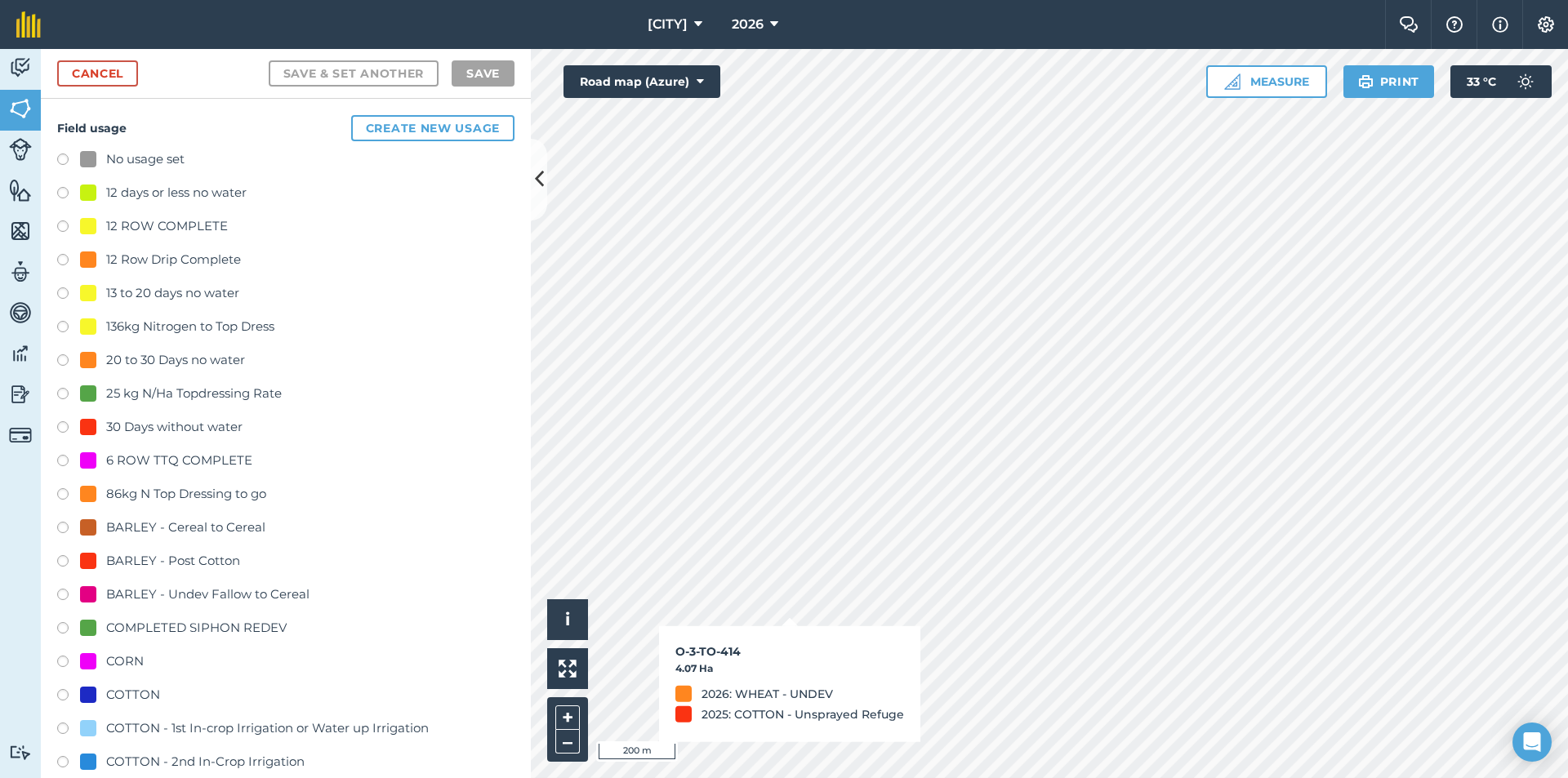 checkbox on "true" 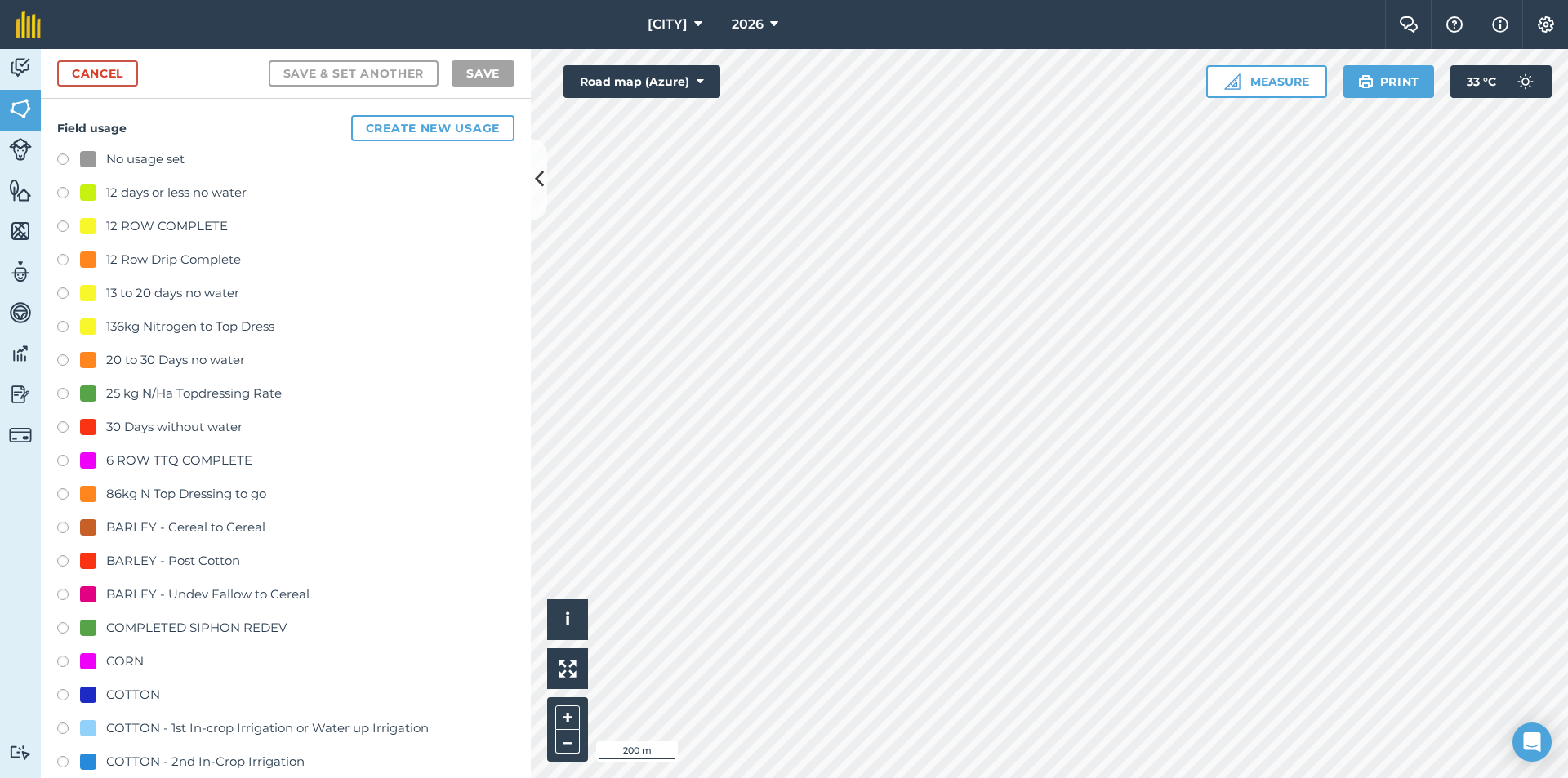 click at bounding box center [69, 162] 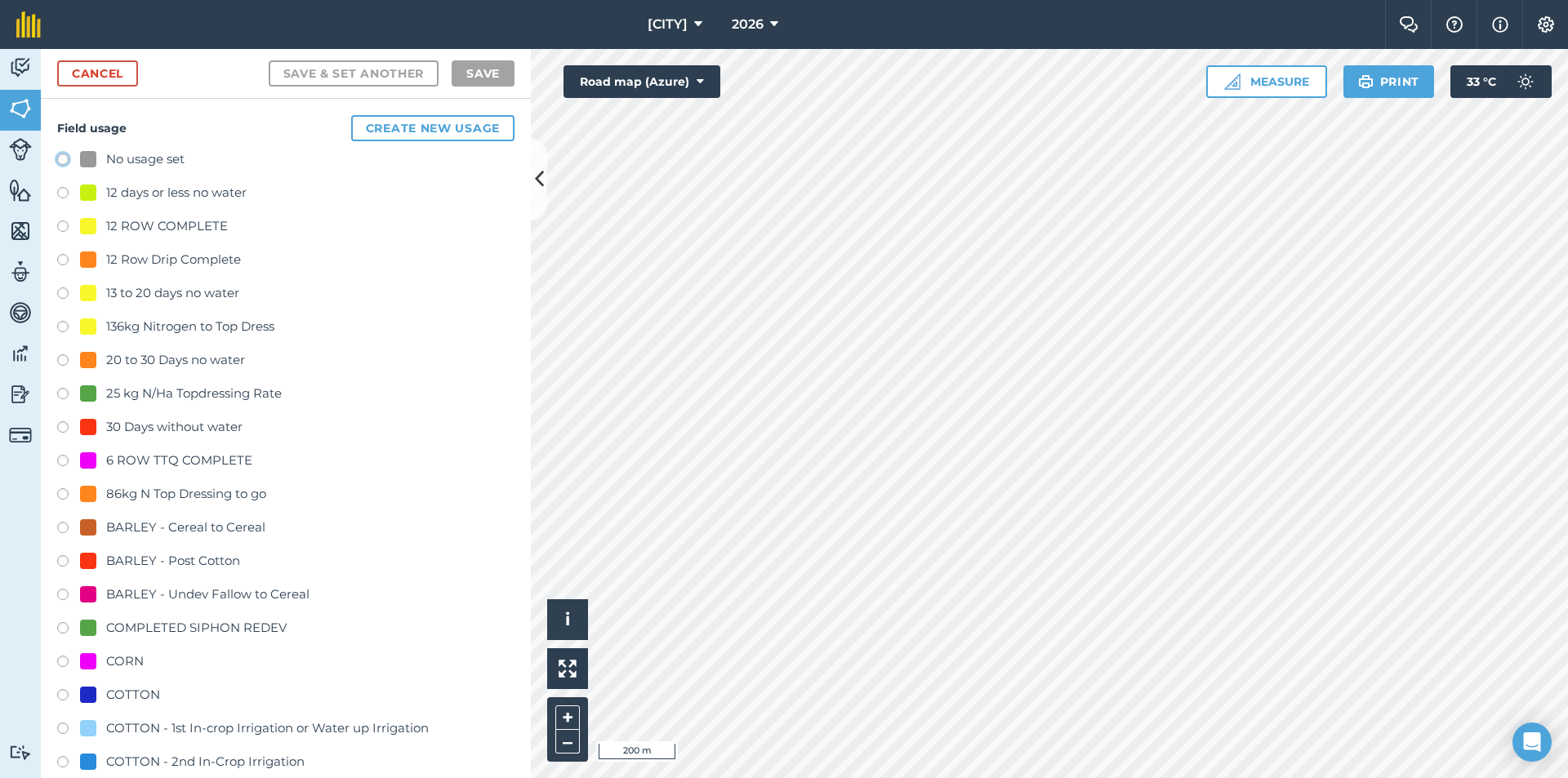 click on "No usage set" at bounding box center [-8104, 158] 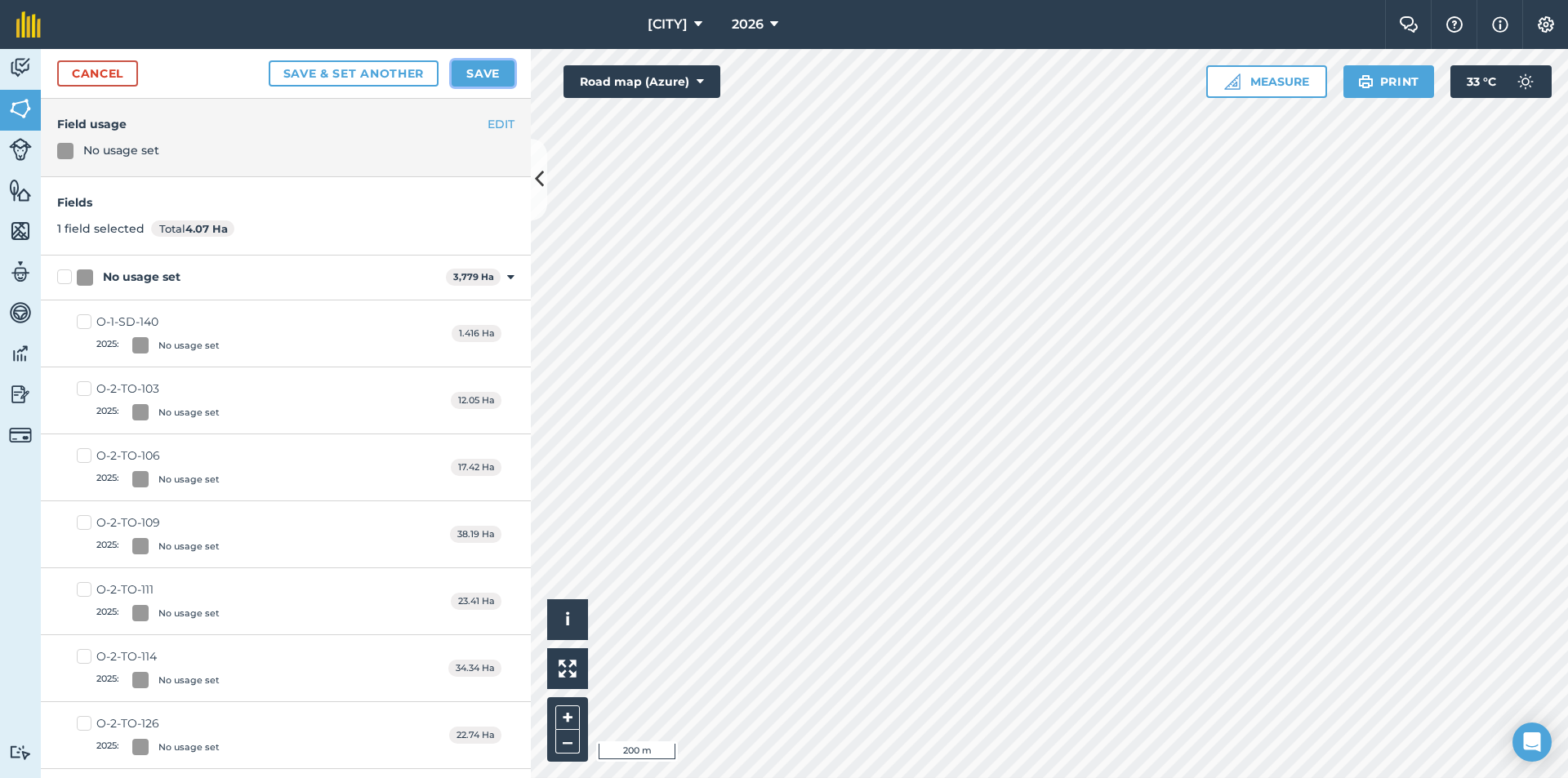 click on "Save" at bounding box center [483, 73] 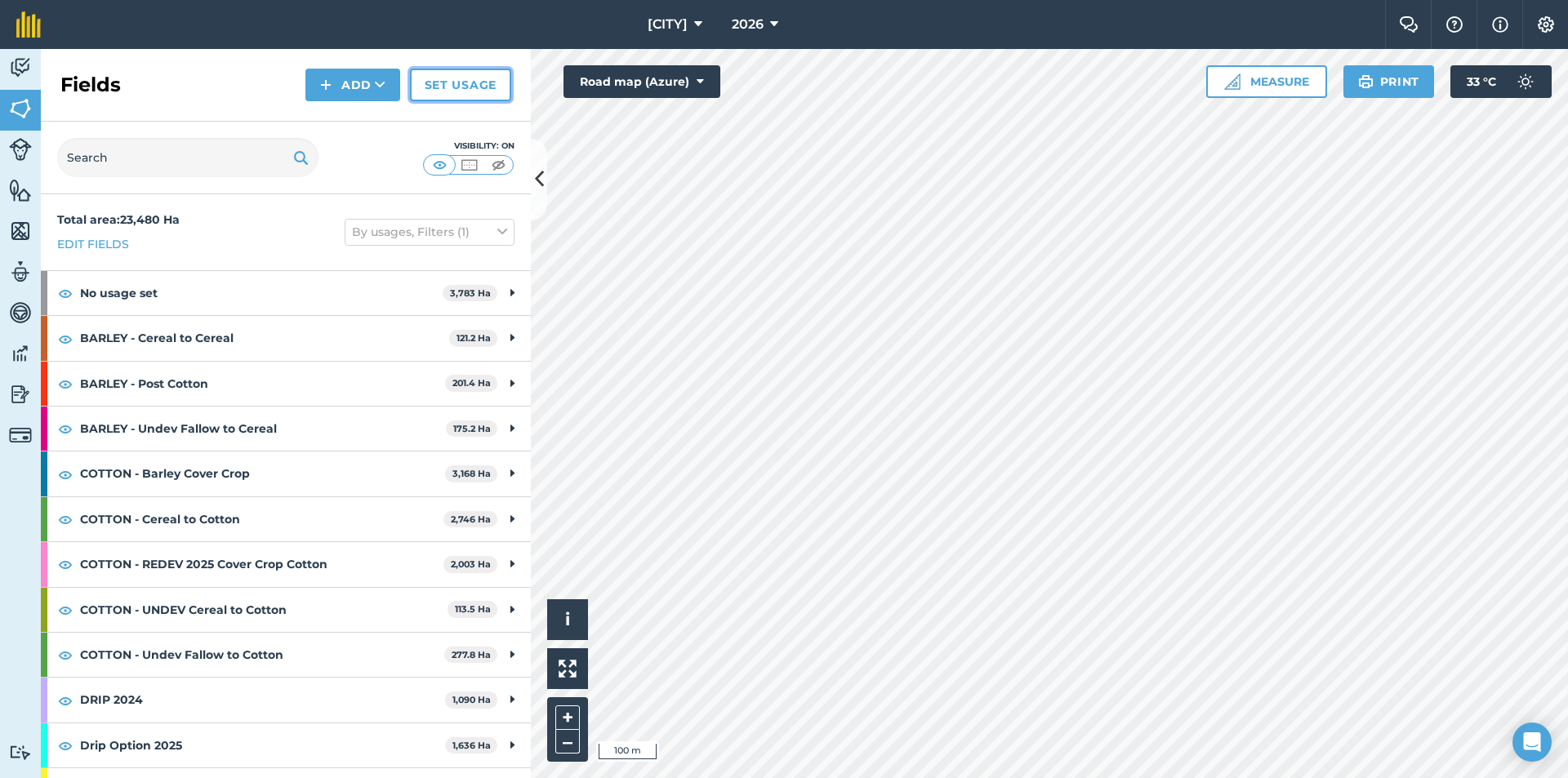 click on "Set usage" at bounding box center [461, 85] 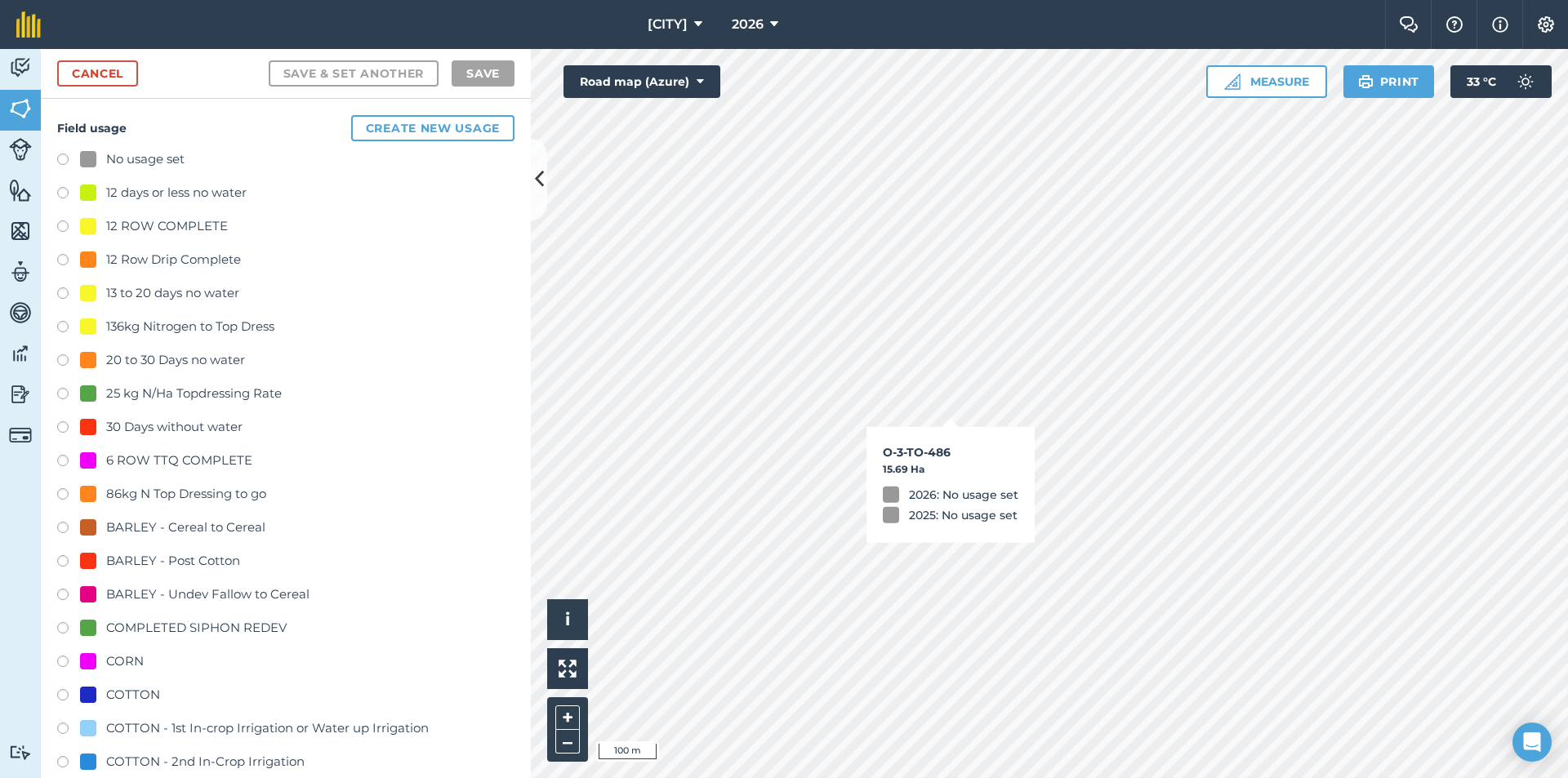checkbox on "true" 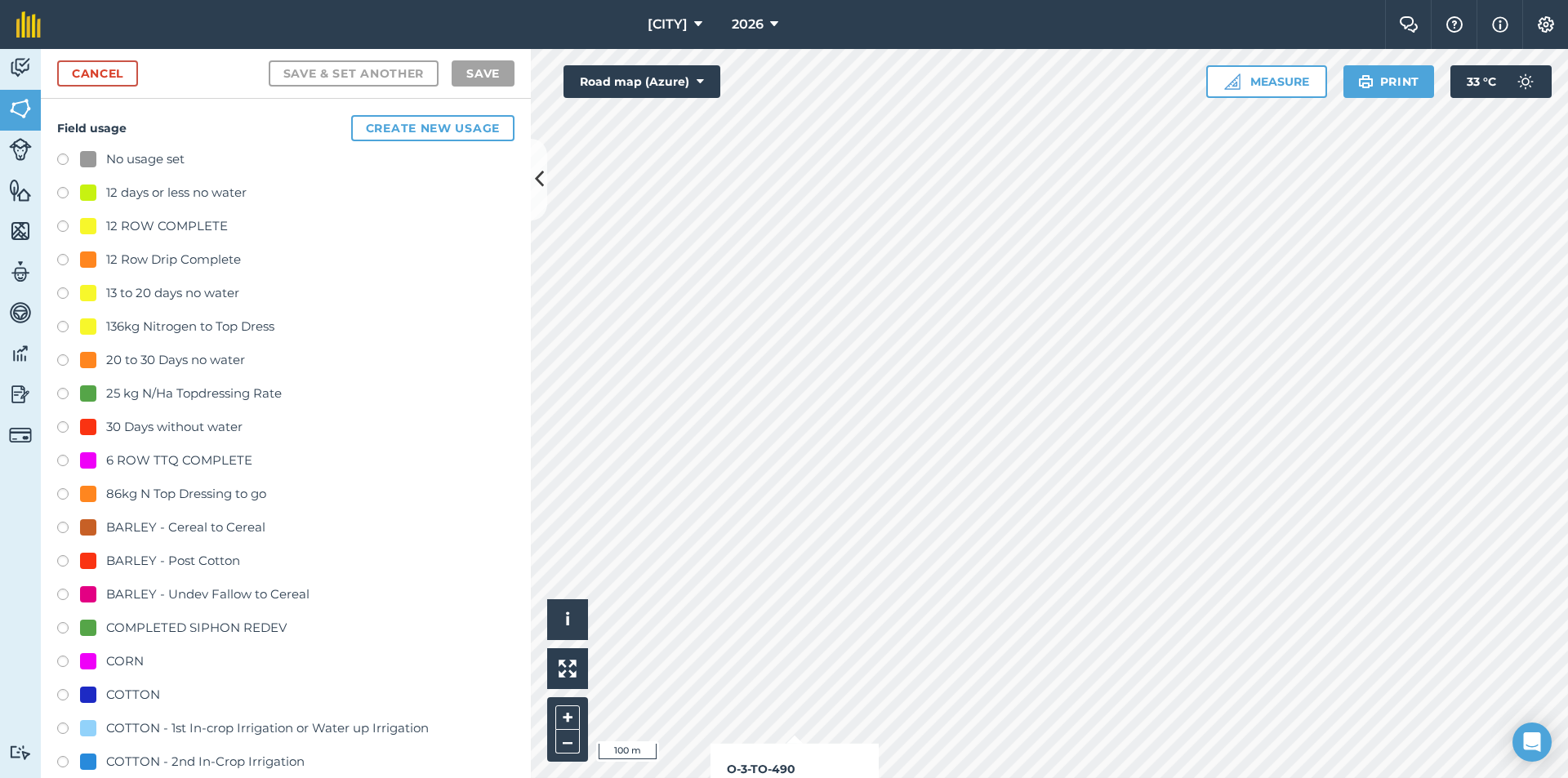 checkbox on "true" 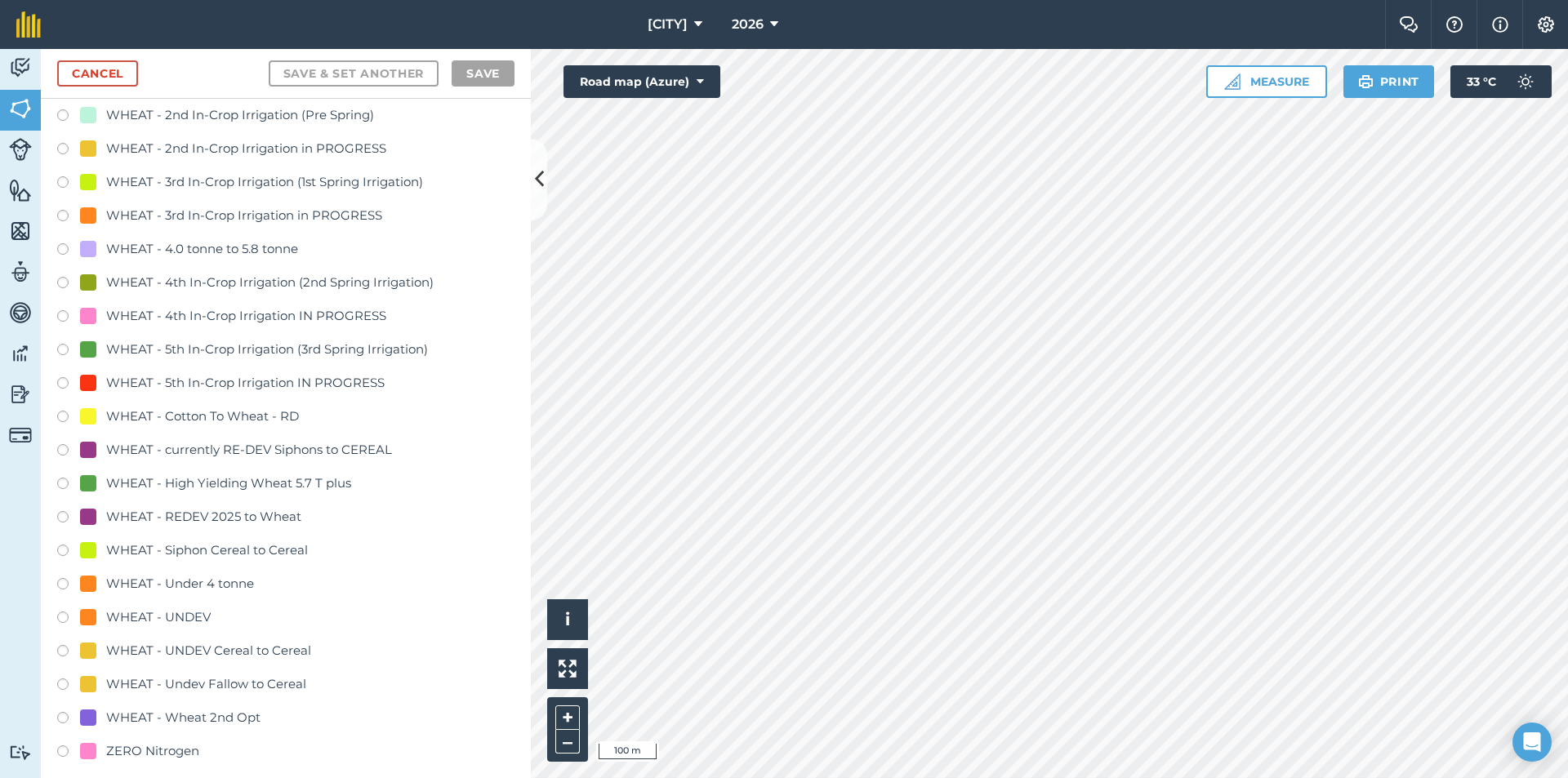 scroll, scrollTop: 3184, scrollLeft: 0, axis: vertical 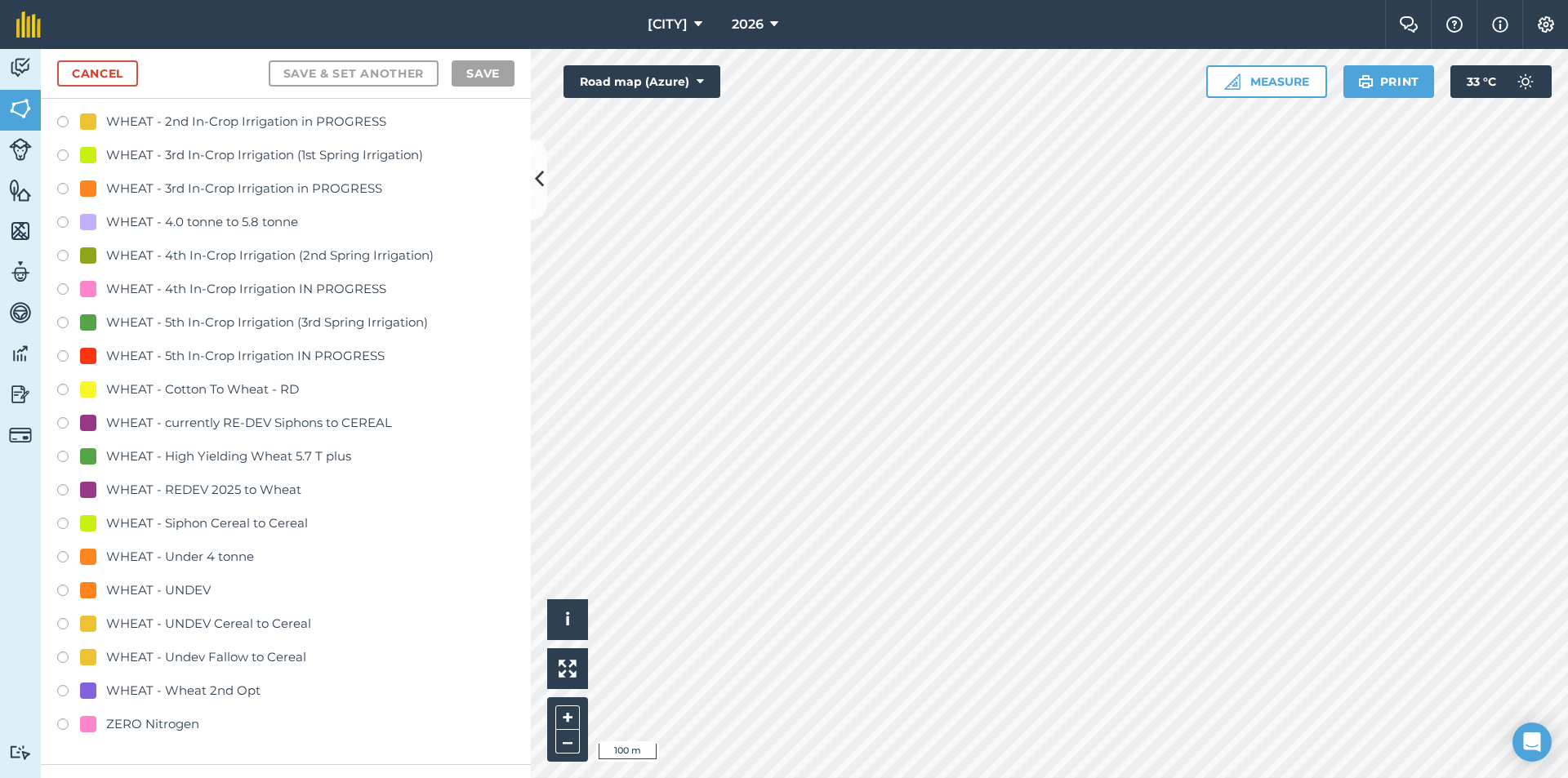 click at bounding box center [69, 660] 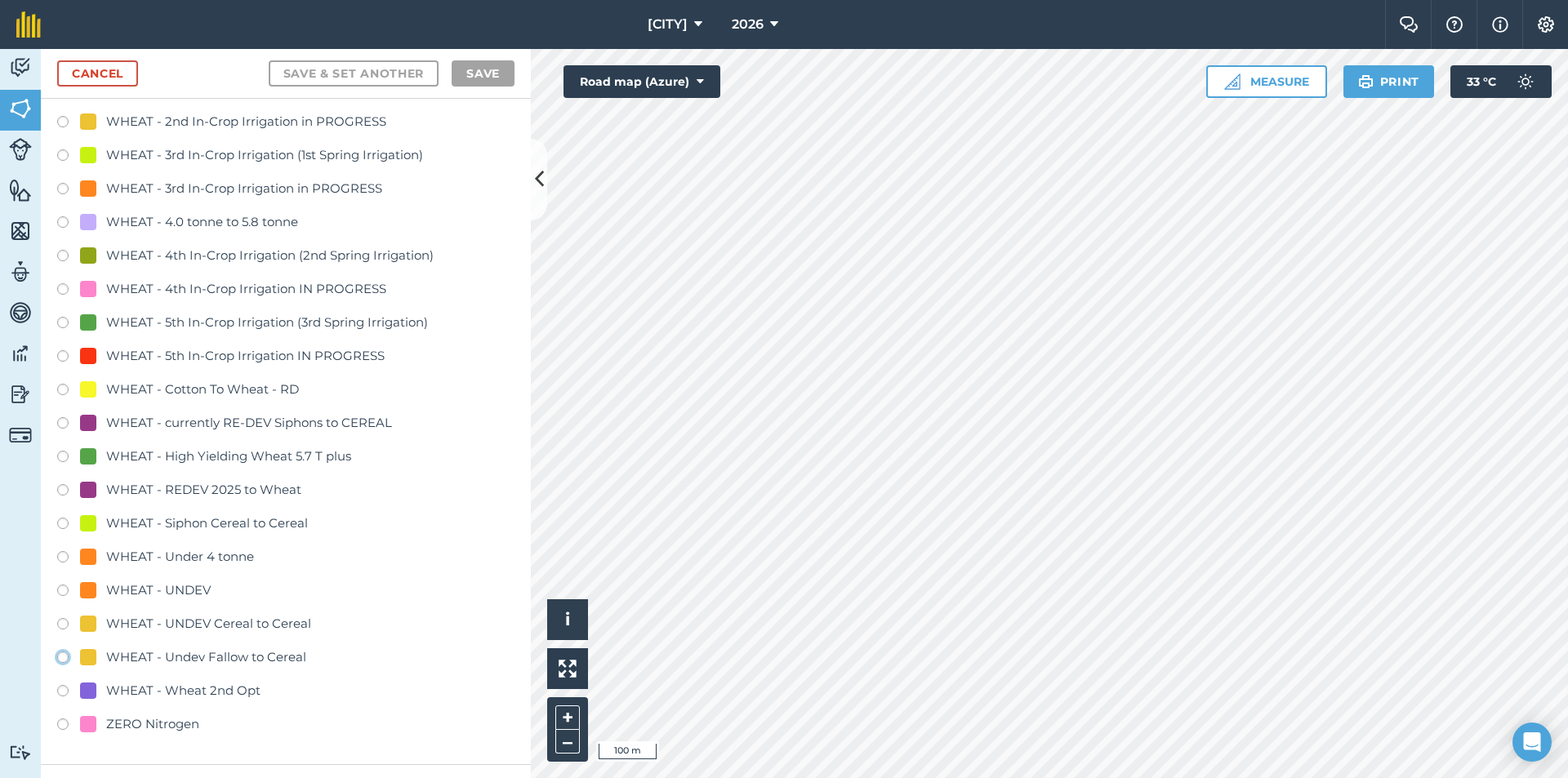 click on "WHEAT - Undev Fallow to Cereal" at bounding box center (-8104, 656) 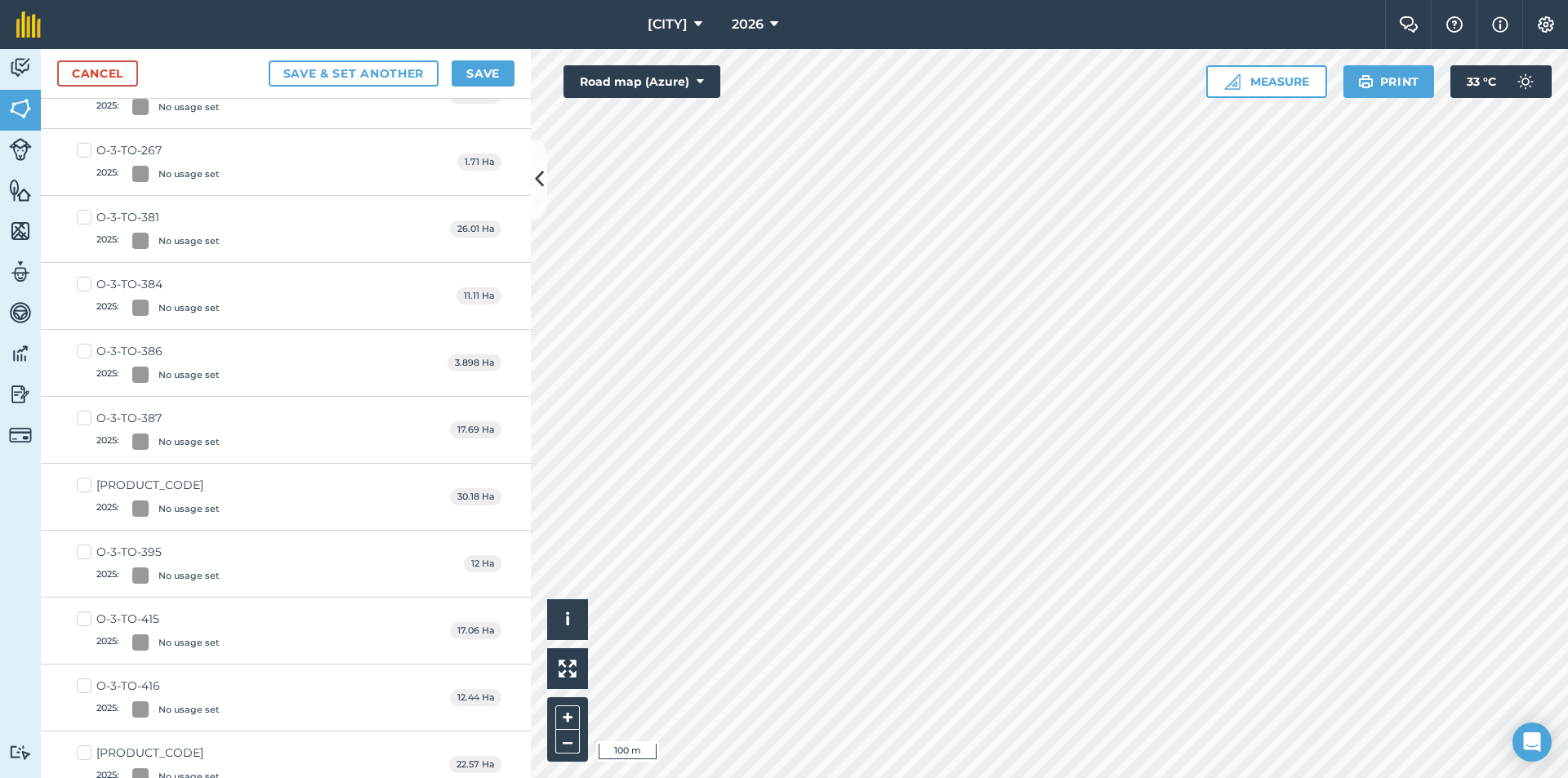 scroll, scrollTop: 0, scrollLeft: 0, axis: both 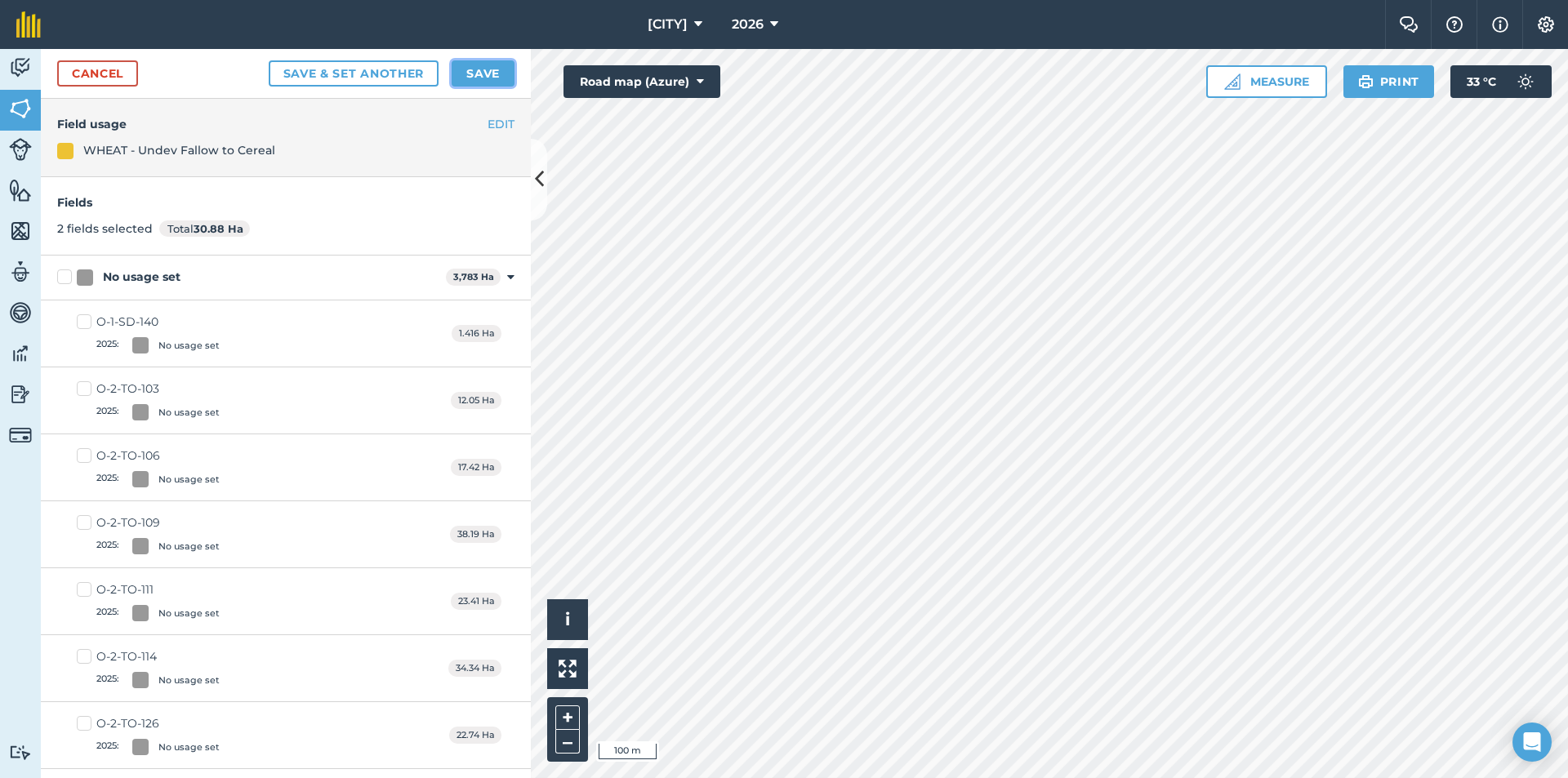 click on "Save" at bounding box center [483, 73] 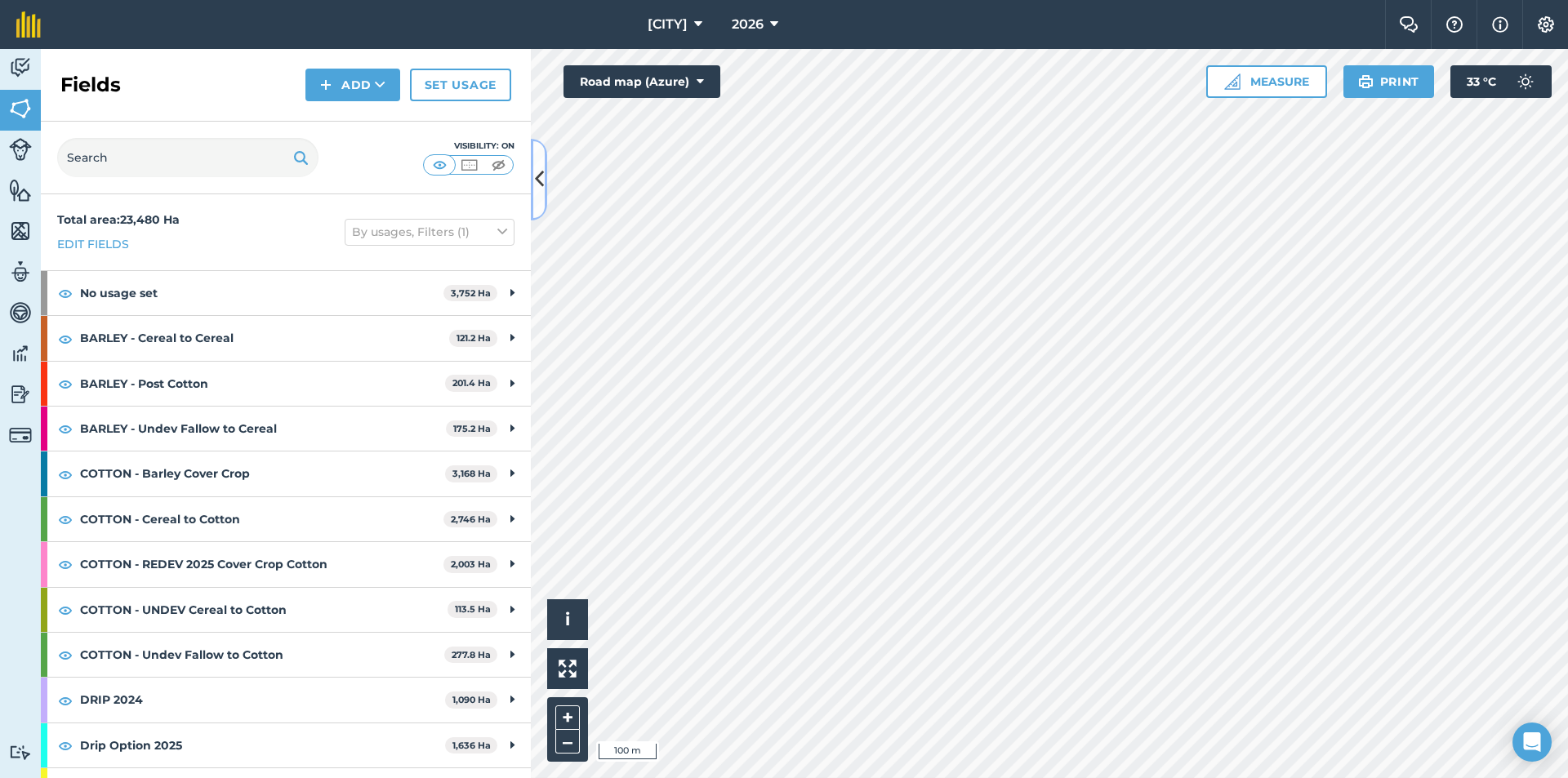 click at bounding box center (539, 179) 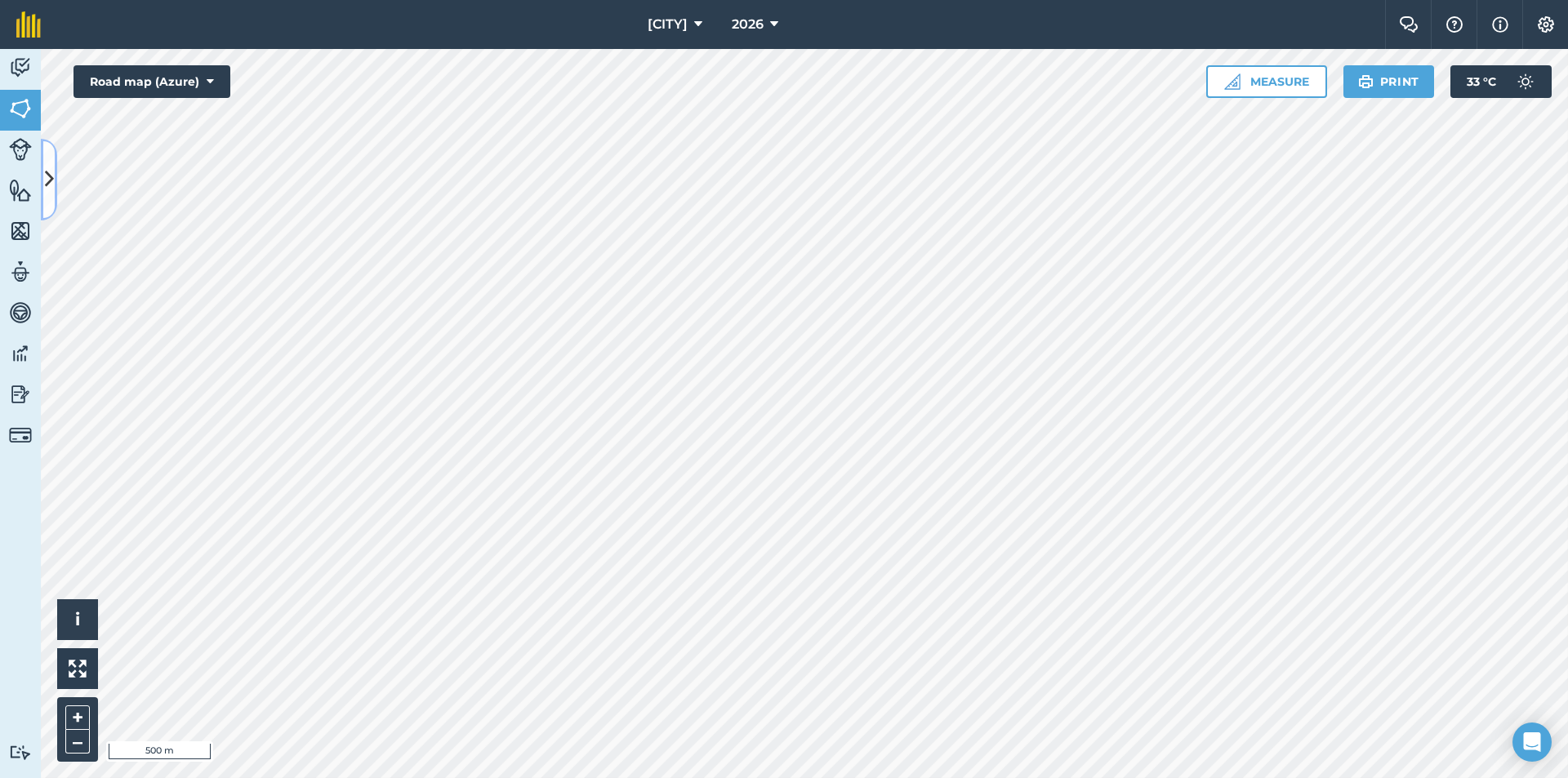 click at bounding box center (49, 179) 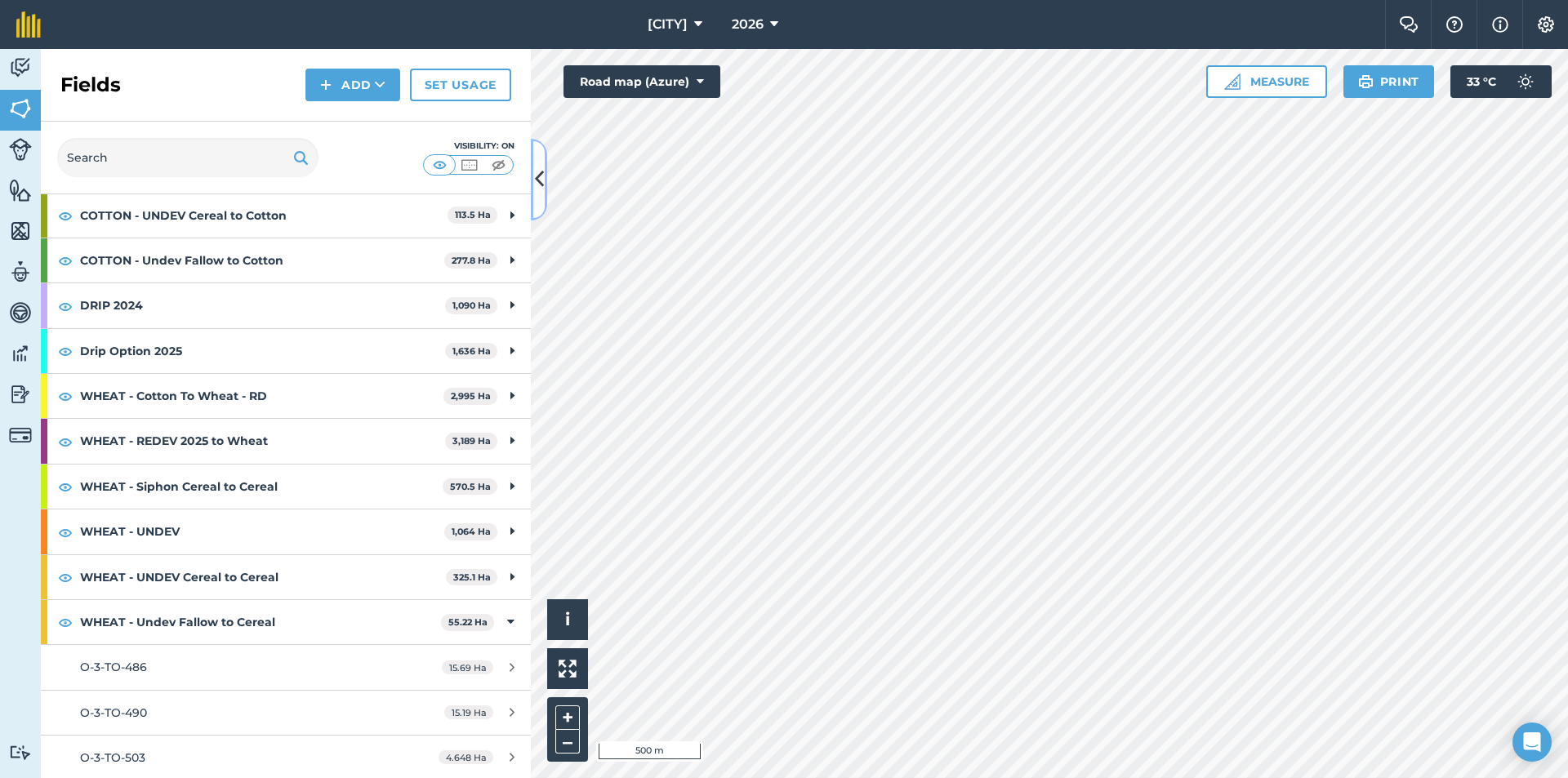 scroll, scrollTop: 408, scrollLeft: 0, axis: vertical 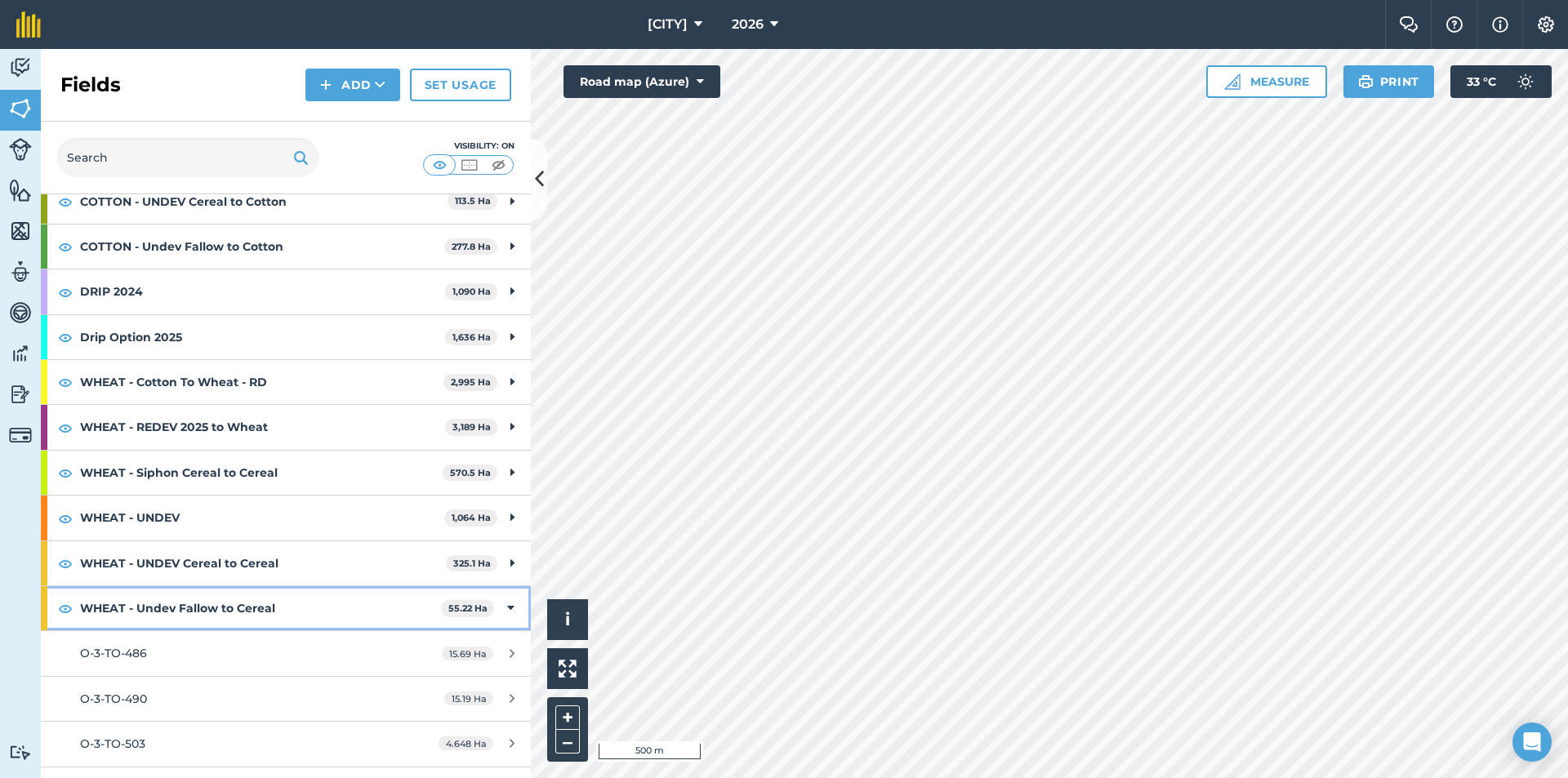 click on "WHEAT - Undev Fallow to Cereal 55.22   Ha" at bounding box center [286, 608] 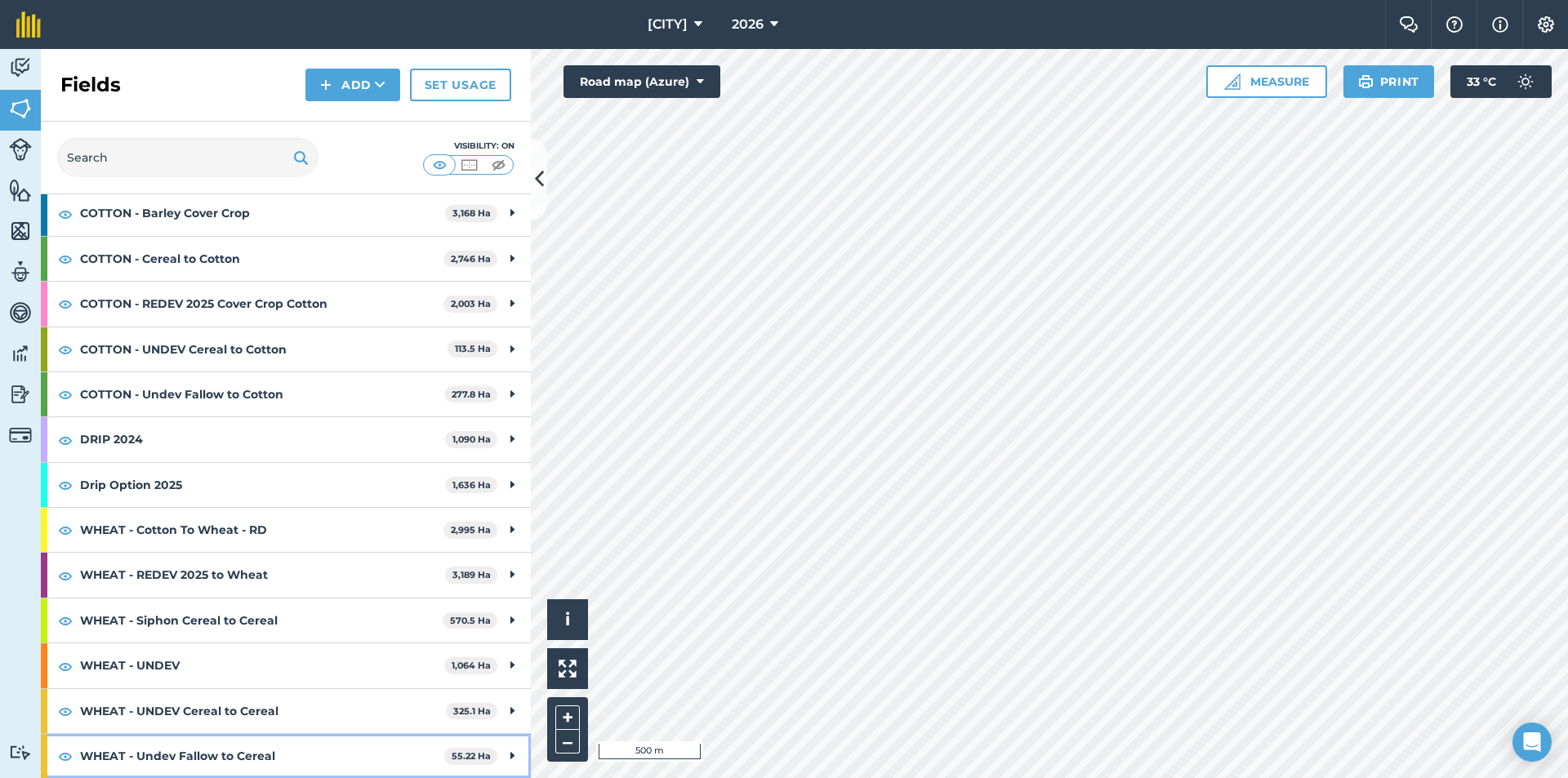 scroll, scrollTop: 260, scrollLeft: 0, axis: vertical 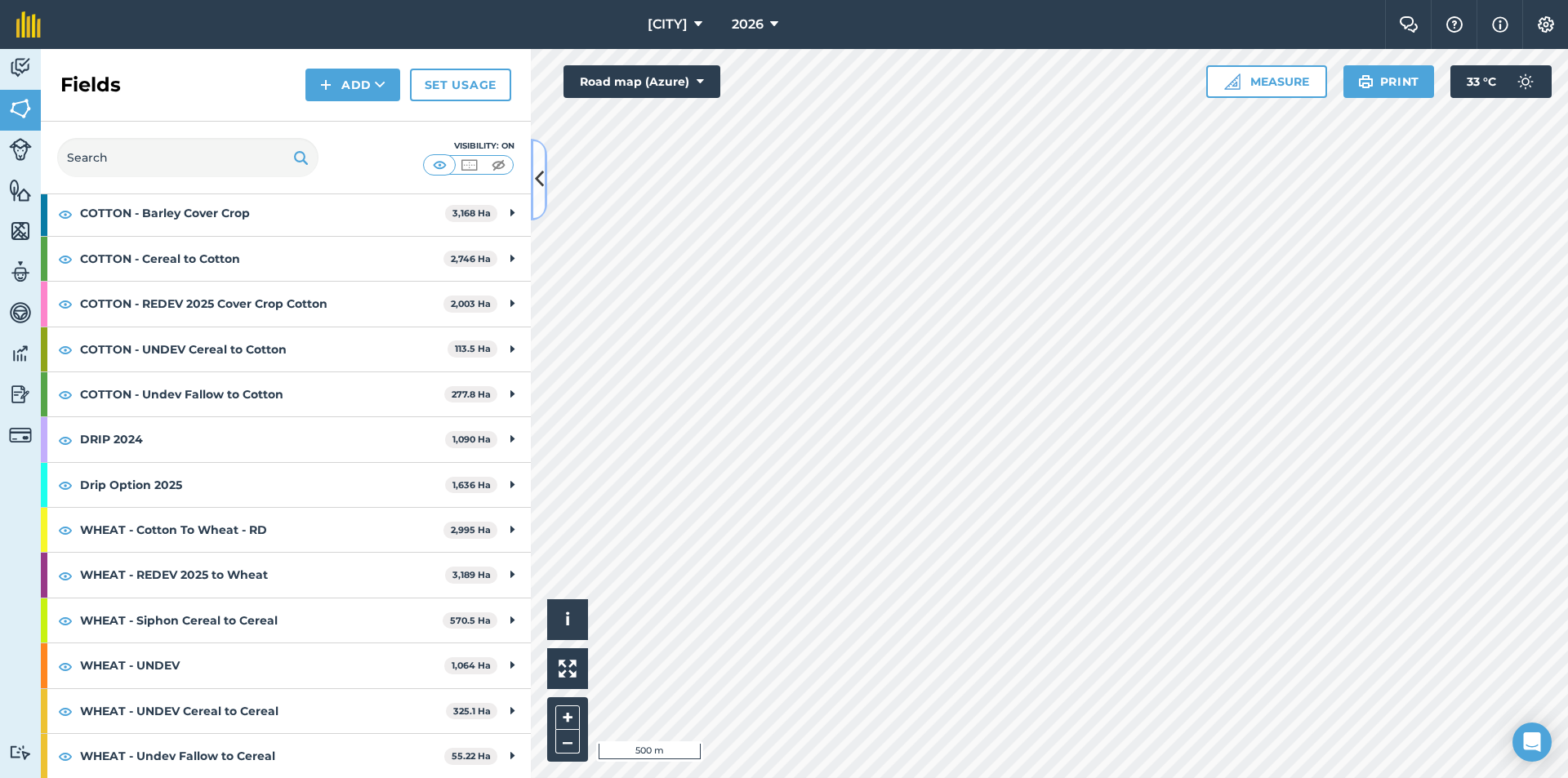 click at bounding box center [539, 179] 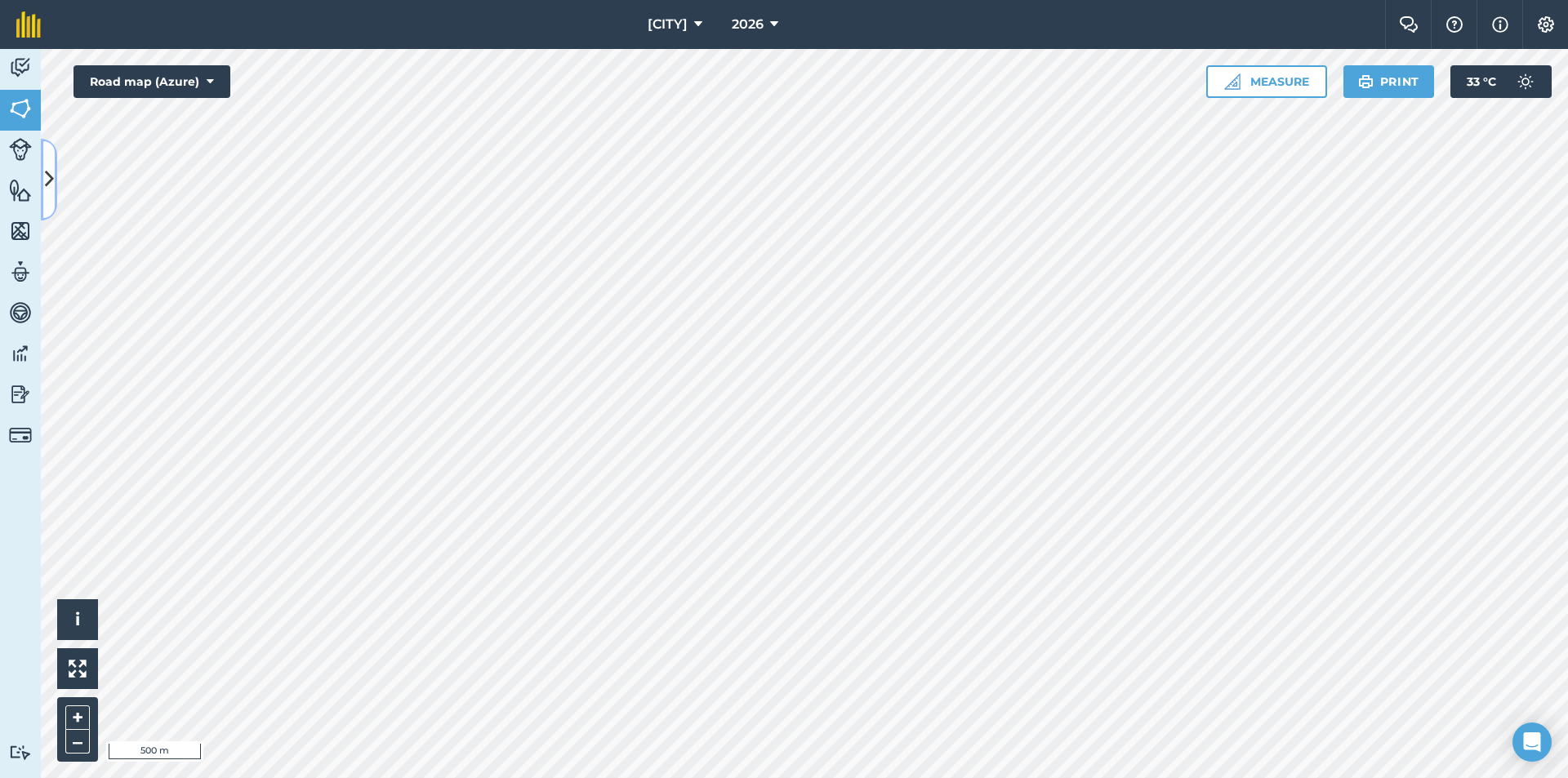 click at bounding box center (49, 179) 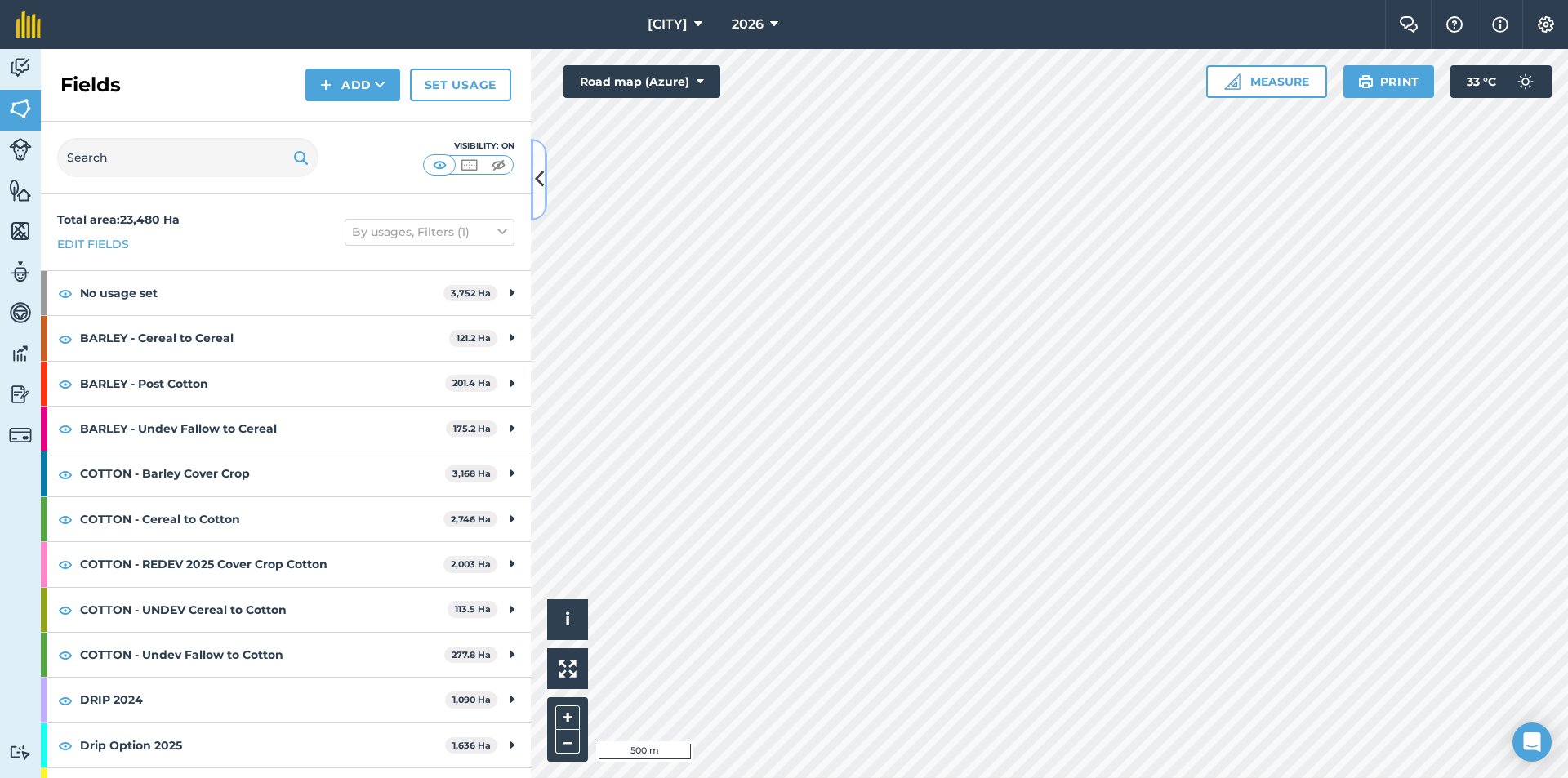 click at bounding box center [539, 179] 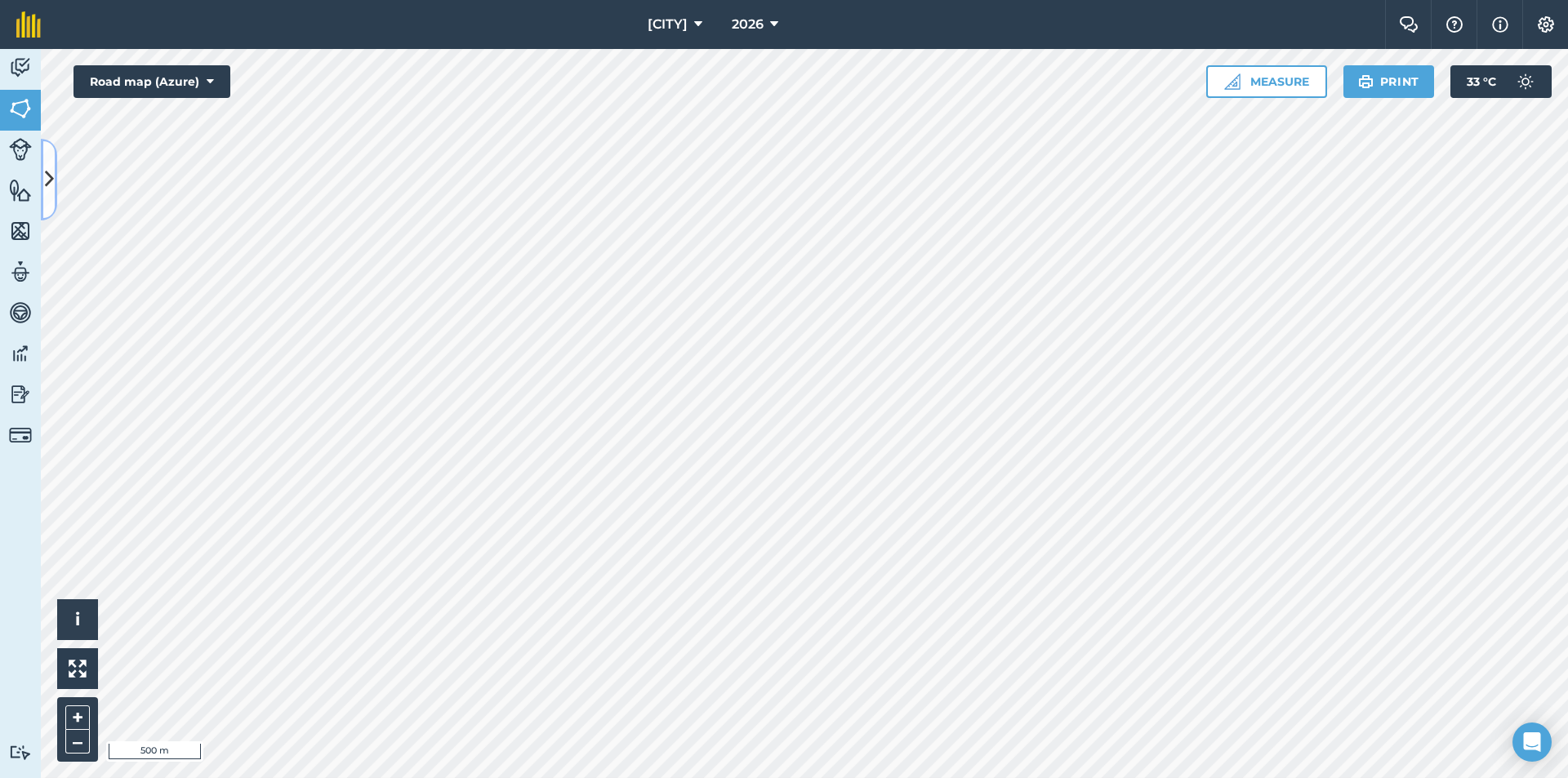 click at bounding box center (49, 180) 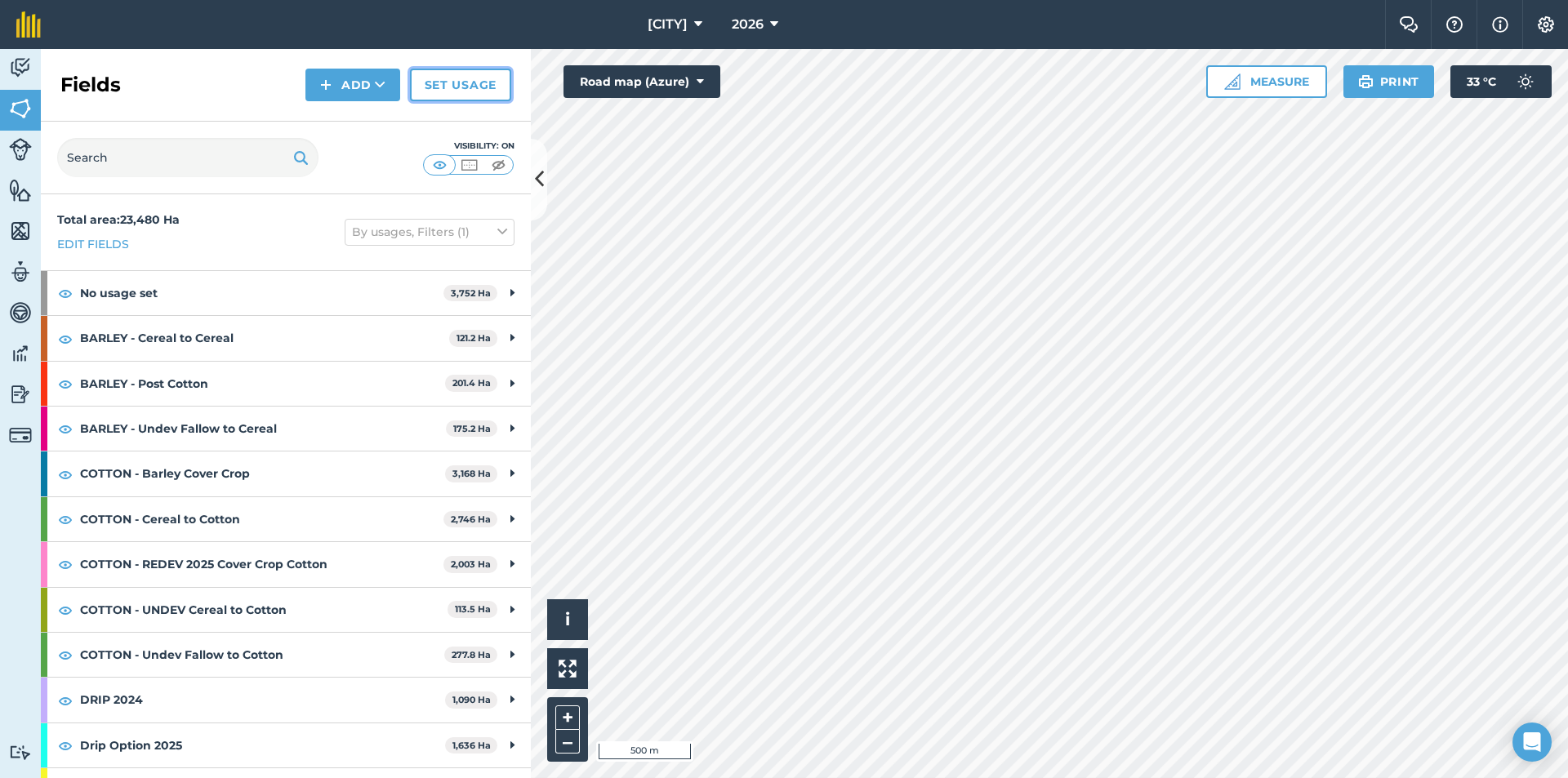 click on "Set usage" at bounding box center [461, 85] 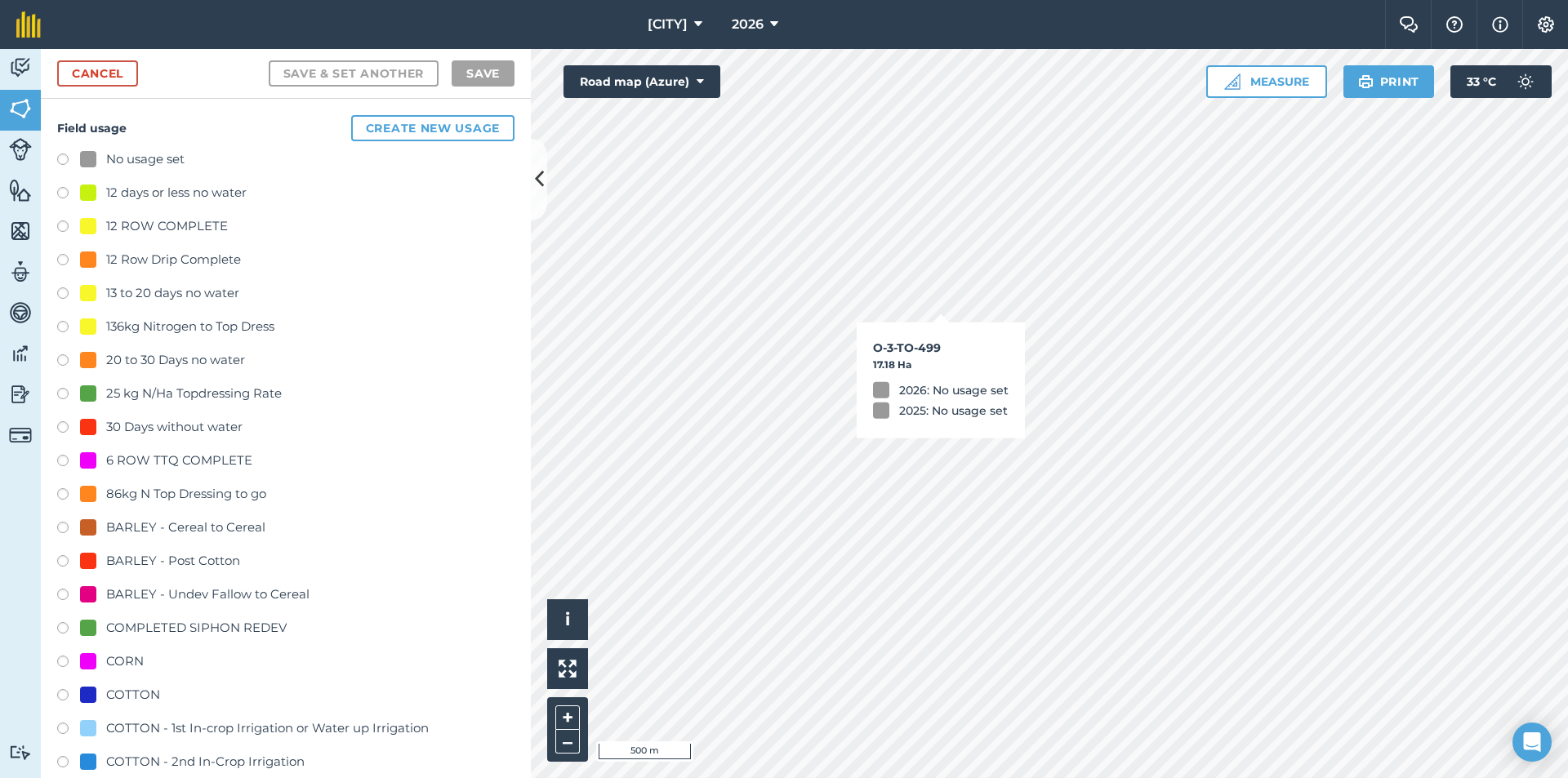checkbox on "true" 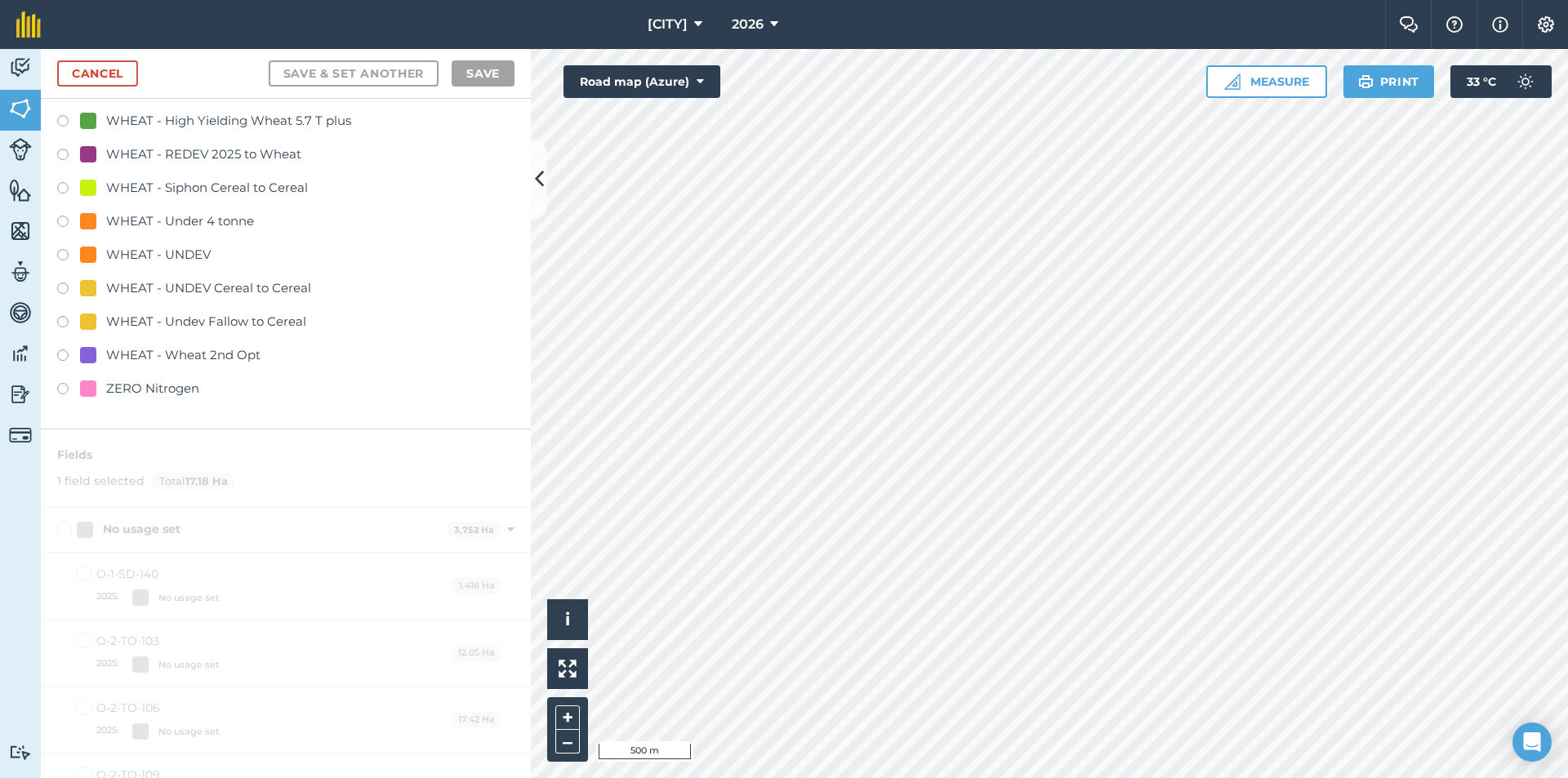 scroll, scrollTop: 3429, scrollLeft: 0, axis: vertical 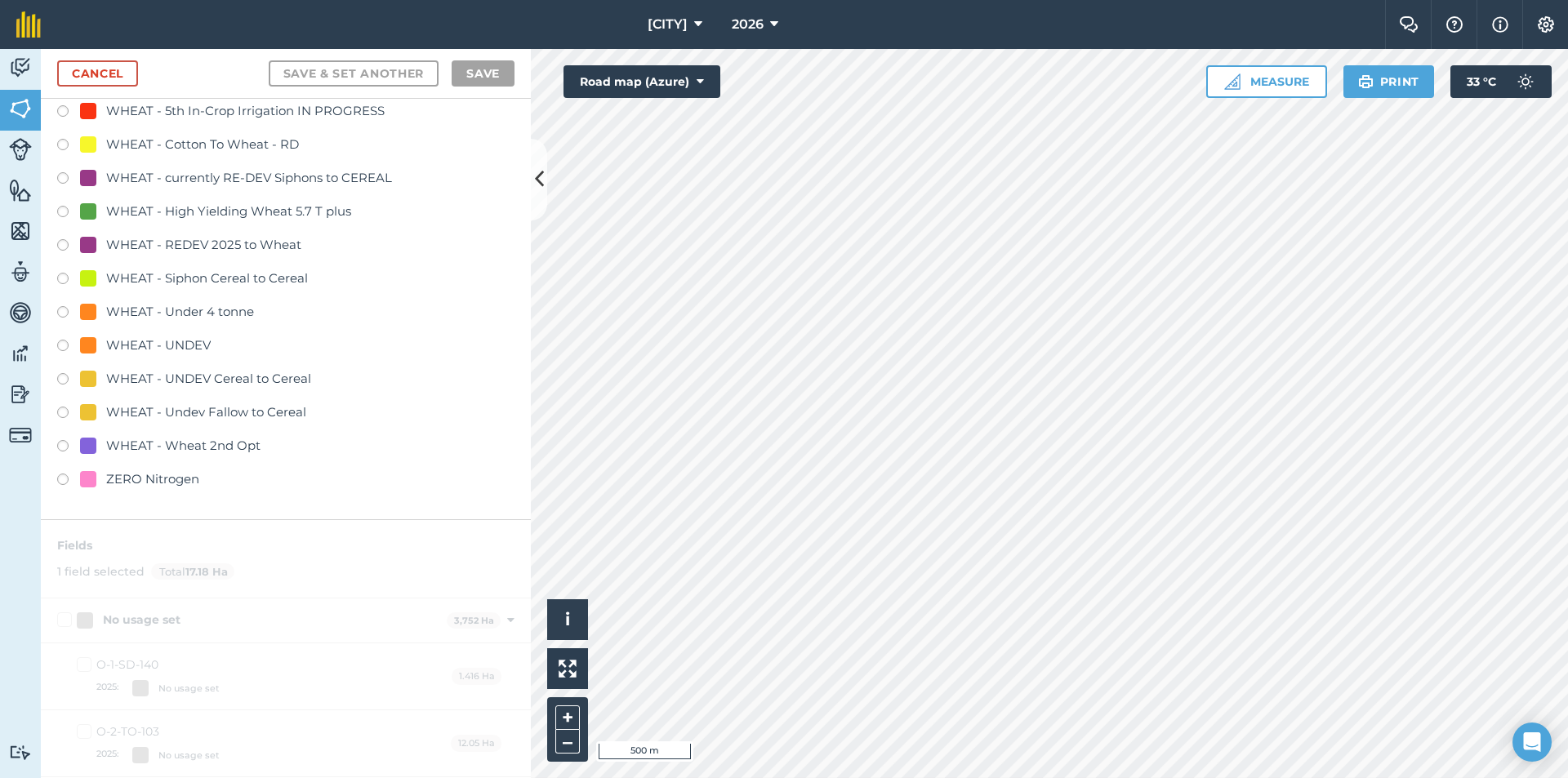 click at bounding box center (69, 415) 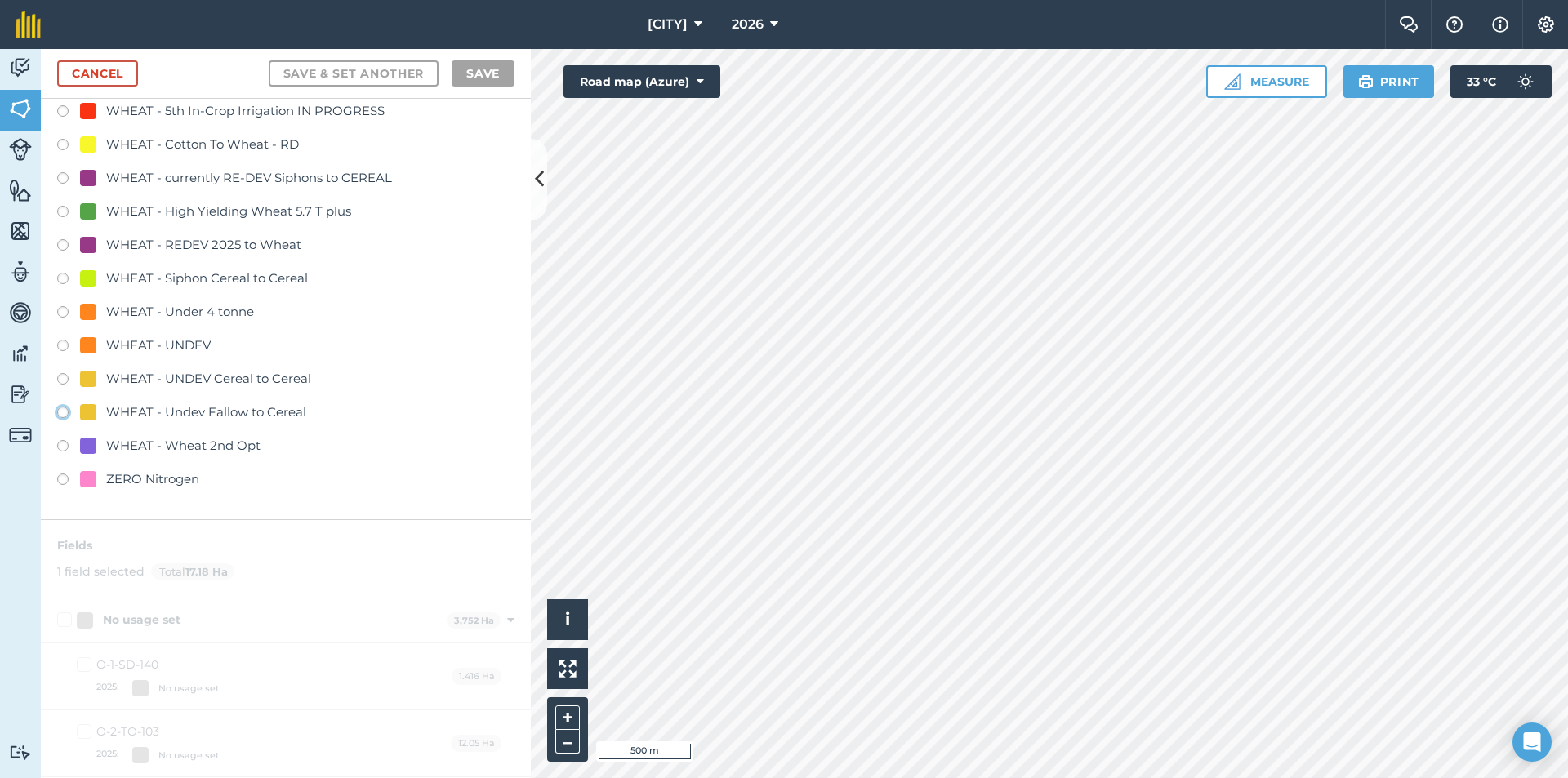 click on "WHEAT - Undev Fallow to Cereal" at bounding box center (-8104, 411) 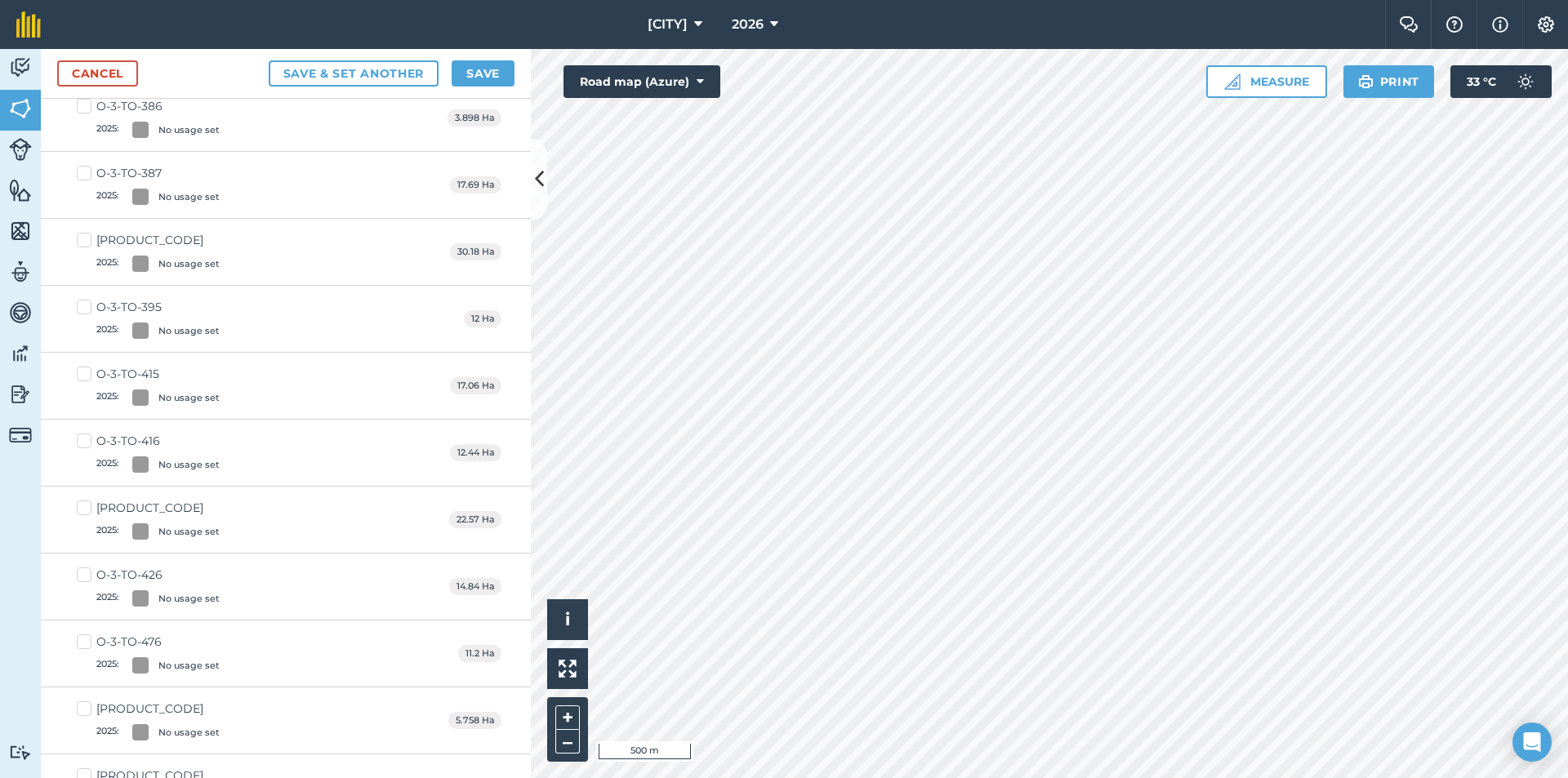 scroll, scrollTop: 0, scrollLeft: 0, axis: both 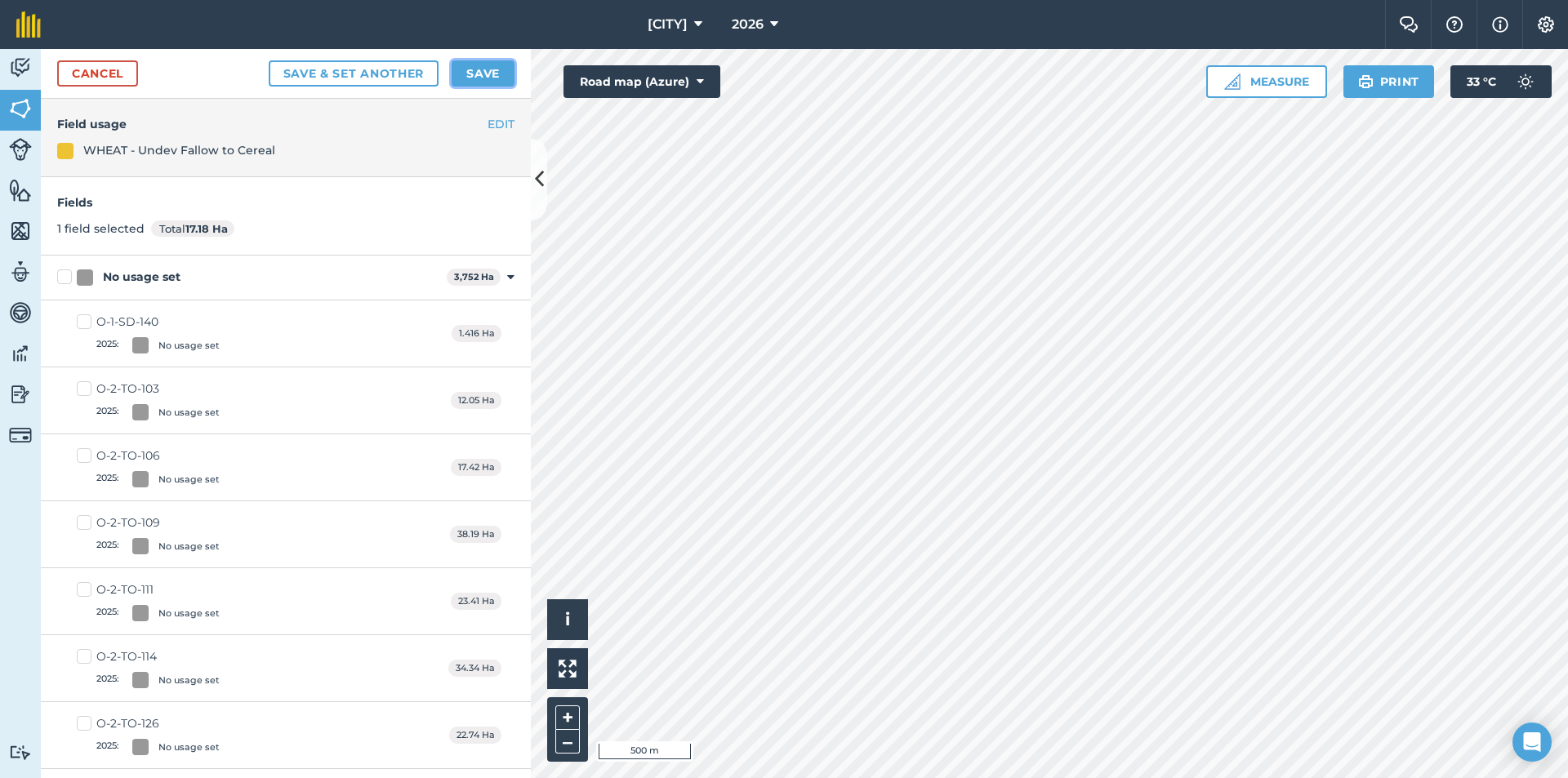 click on "Save" at bounding box center (483, 73) 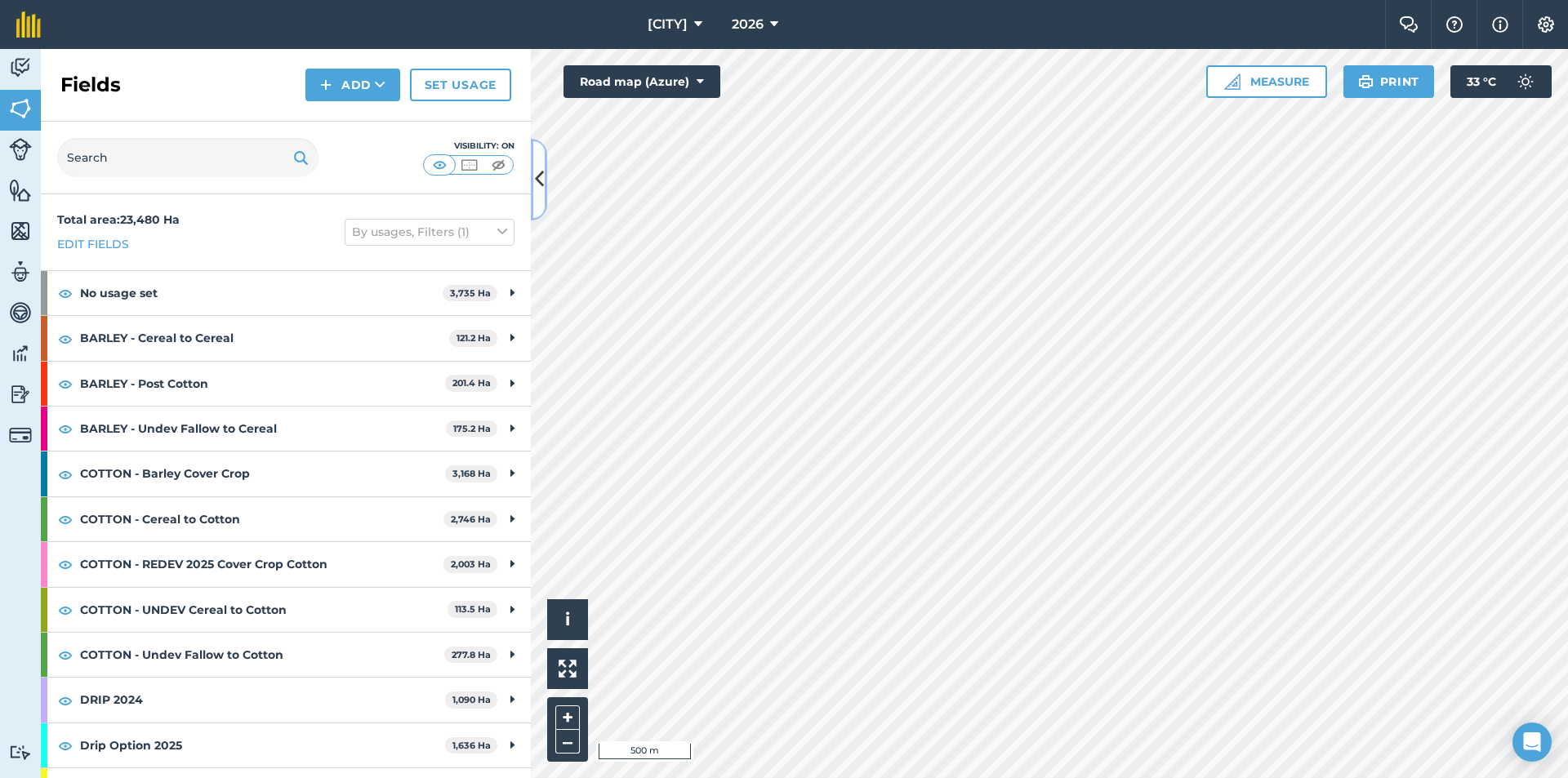 click at bounding box center (539, 179) 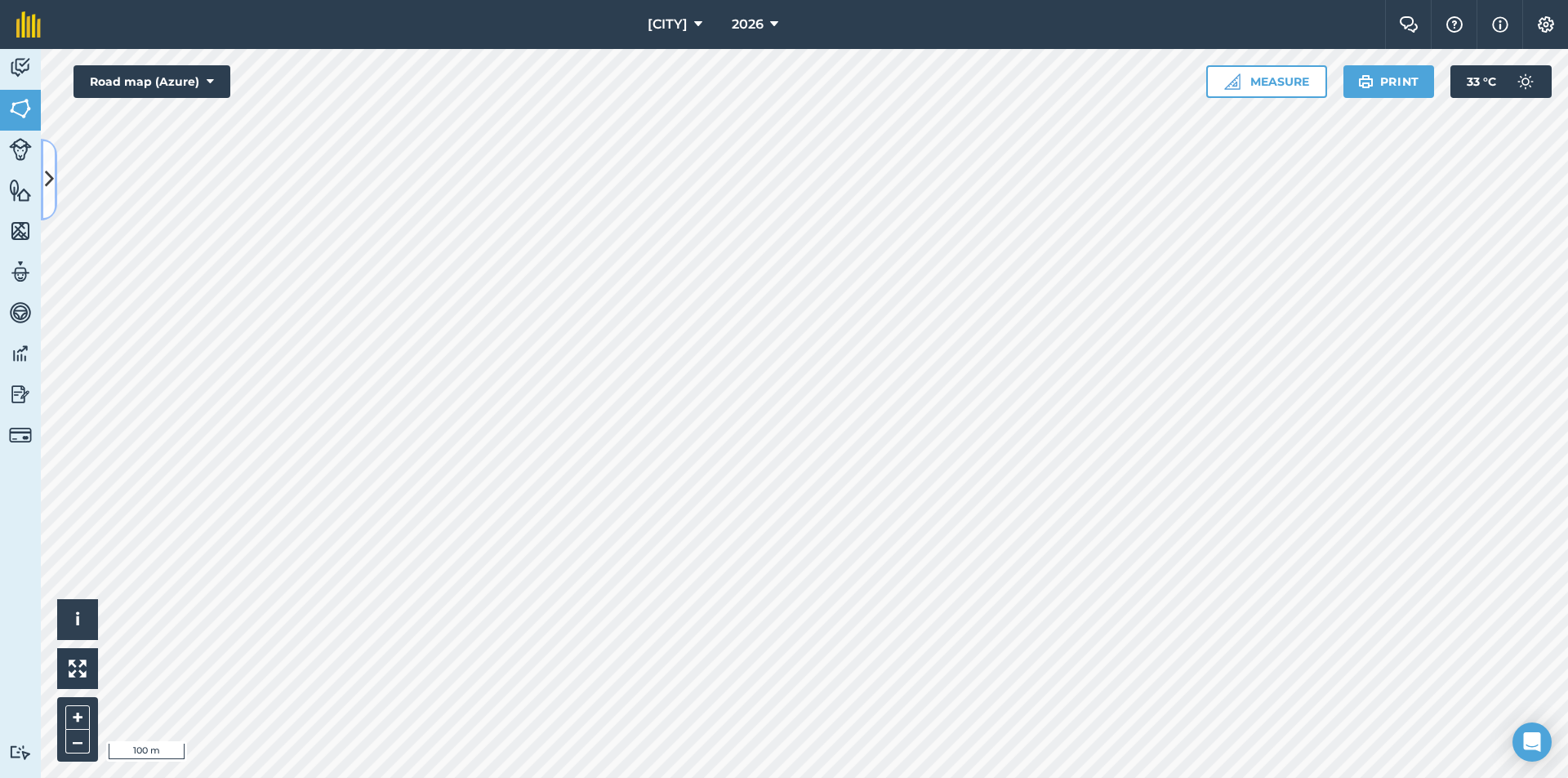 click at bounding box center [49, 179] 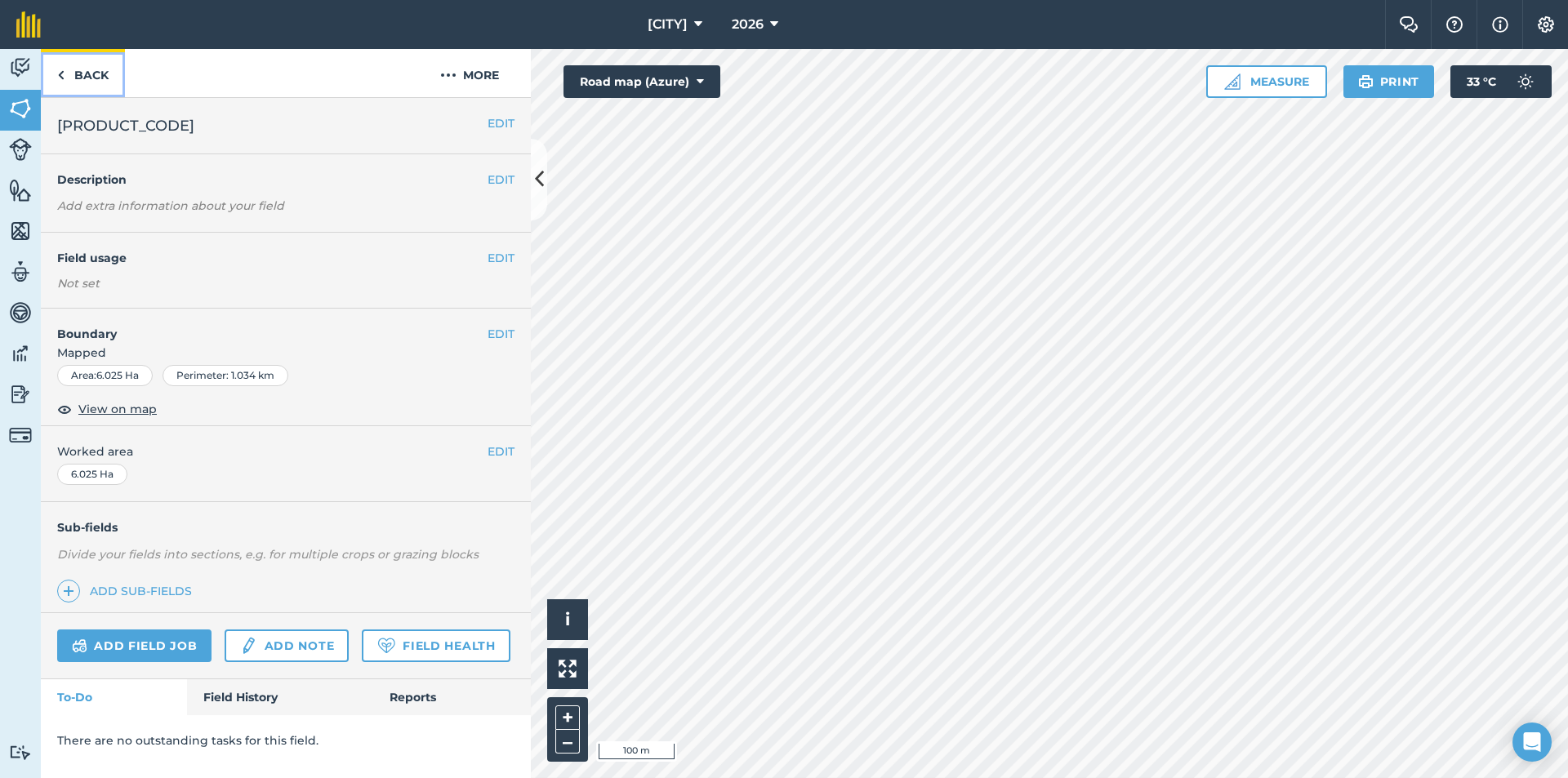 click on "Back" at bounding box center (82, 73) 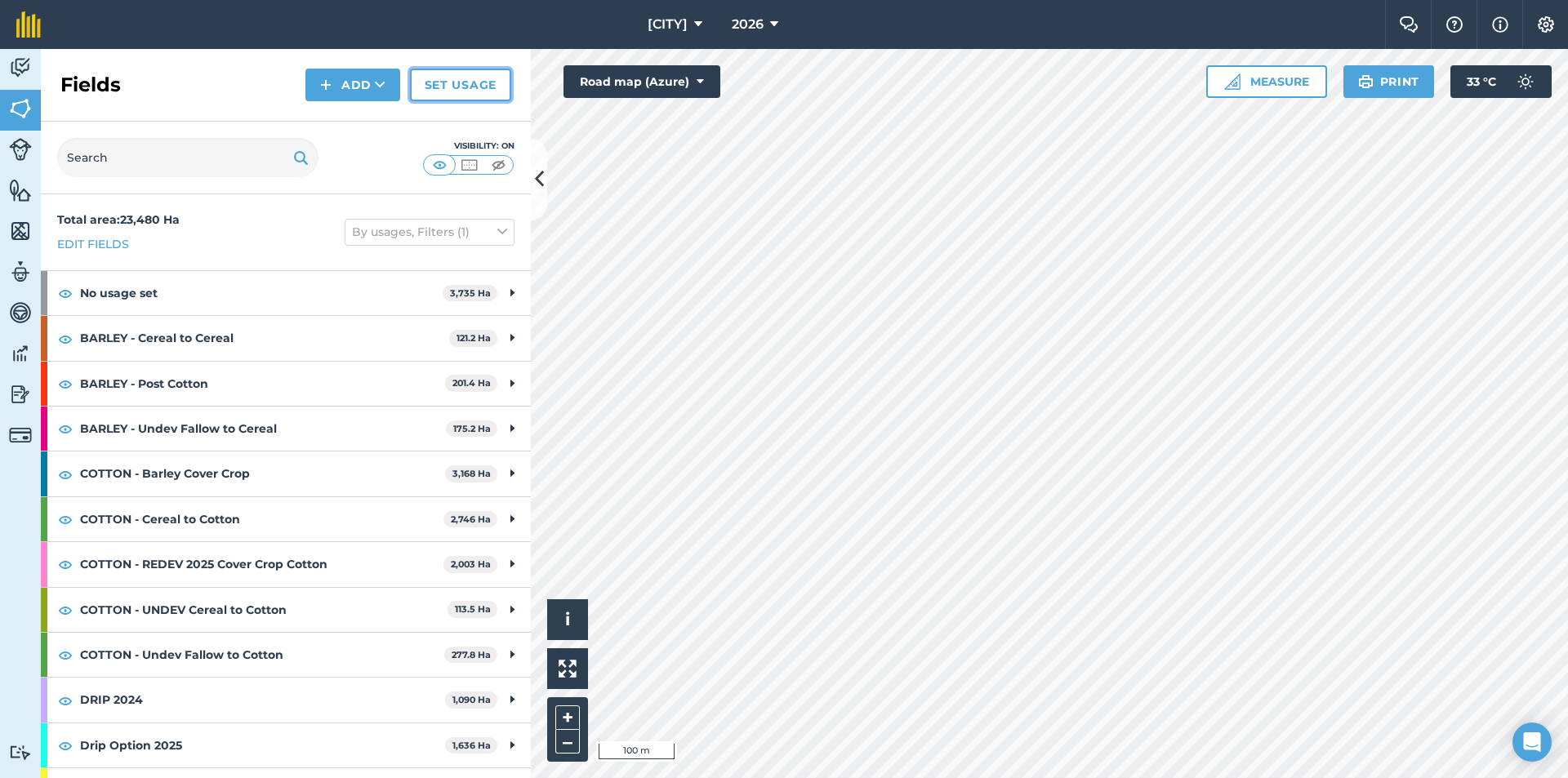 click on "Set usage" at bounding box center [461, 85] 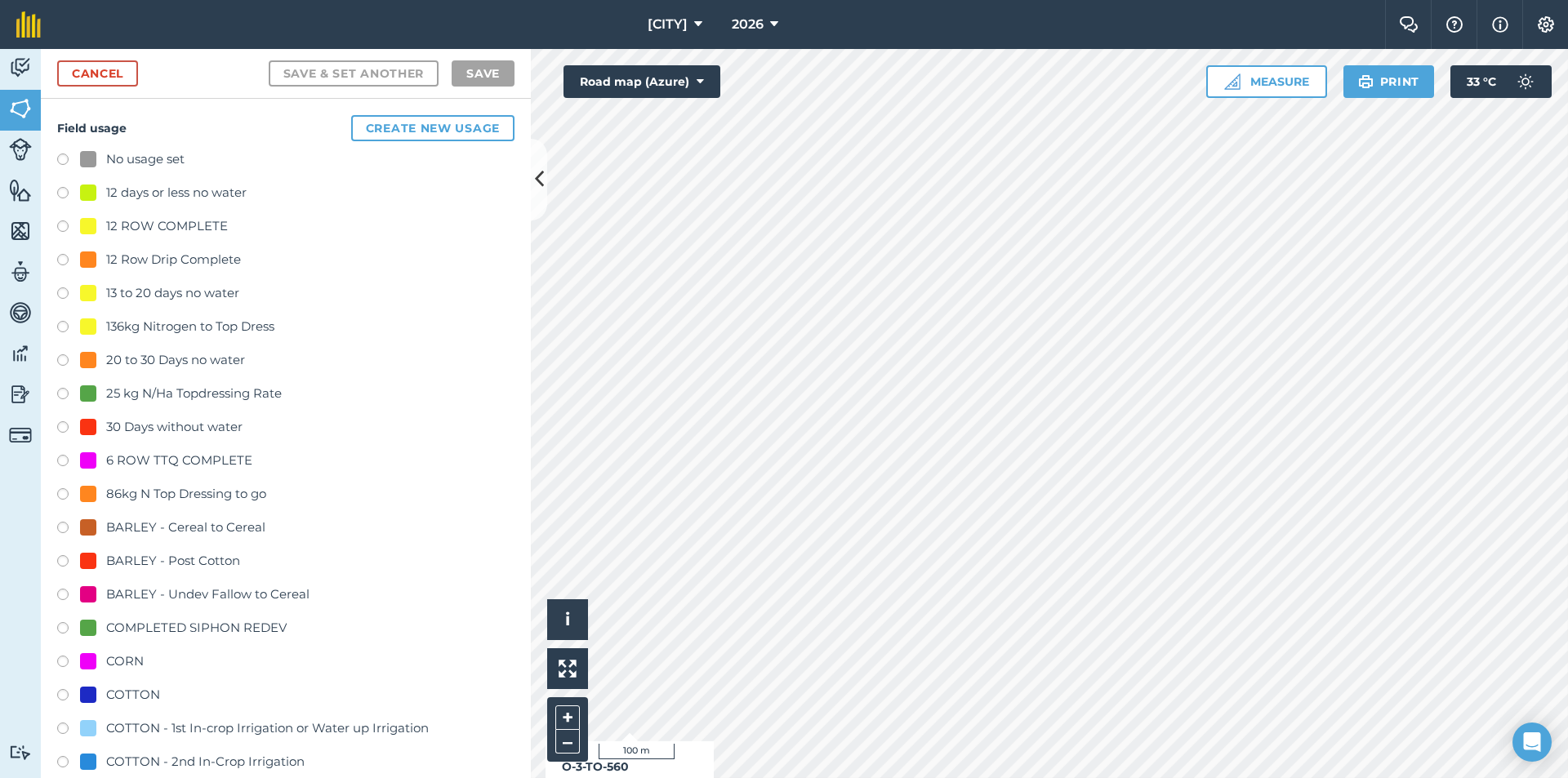 checkbox on "true" 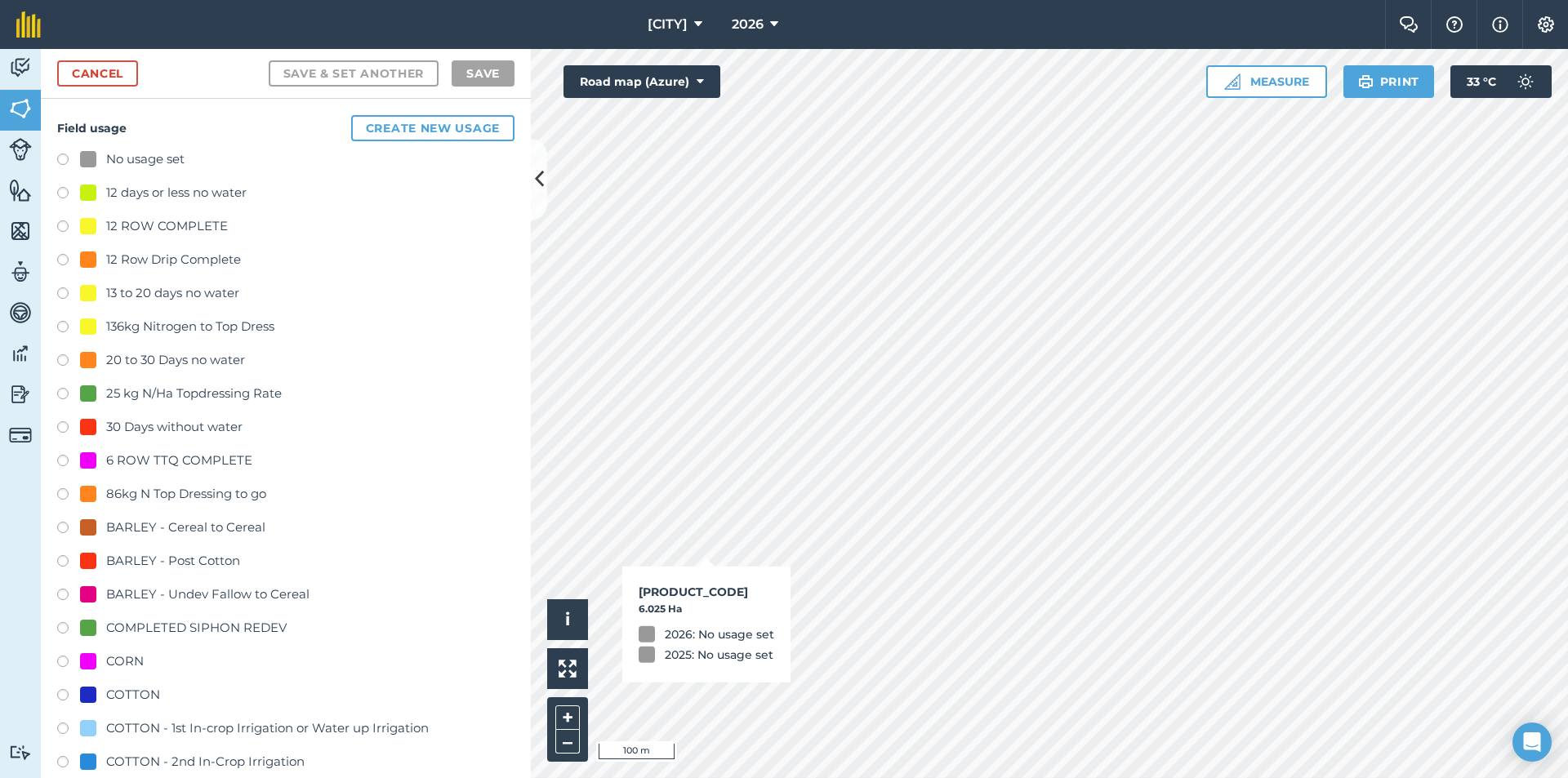 checkbox on "true" 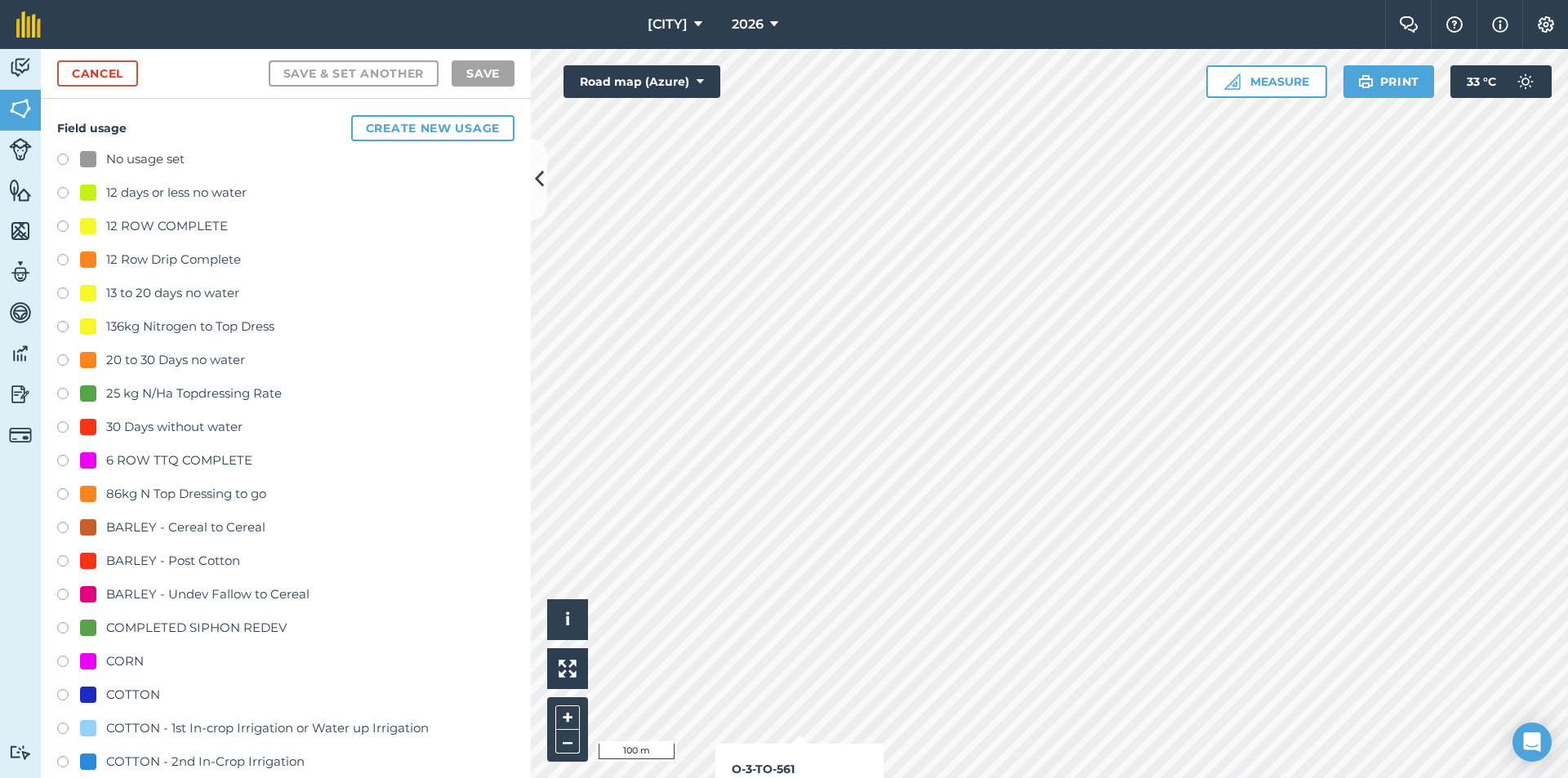 checkbox on "true" 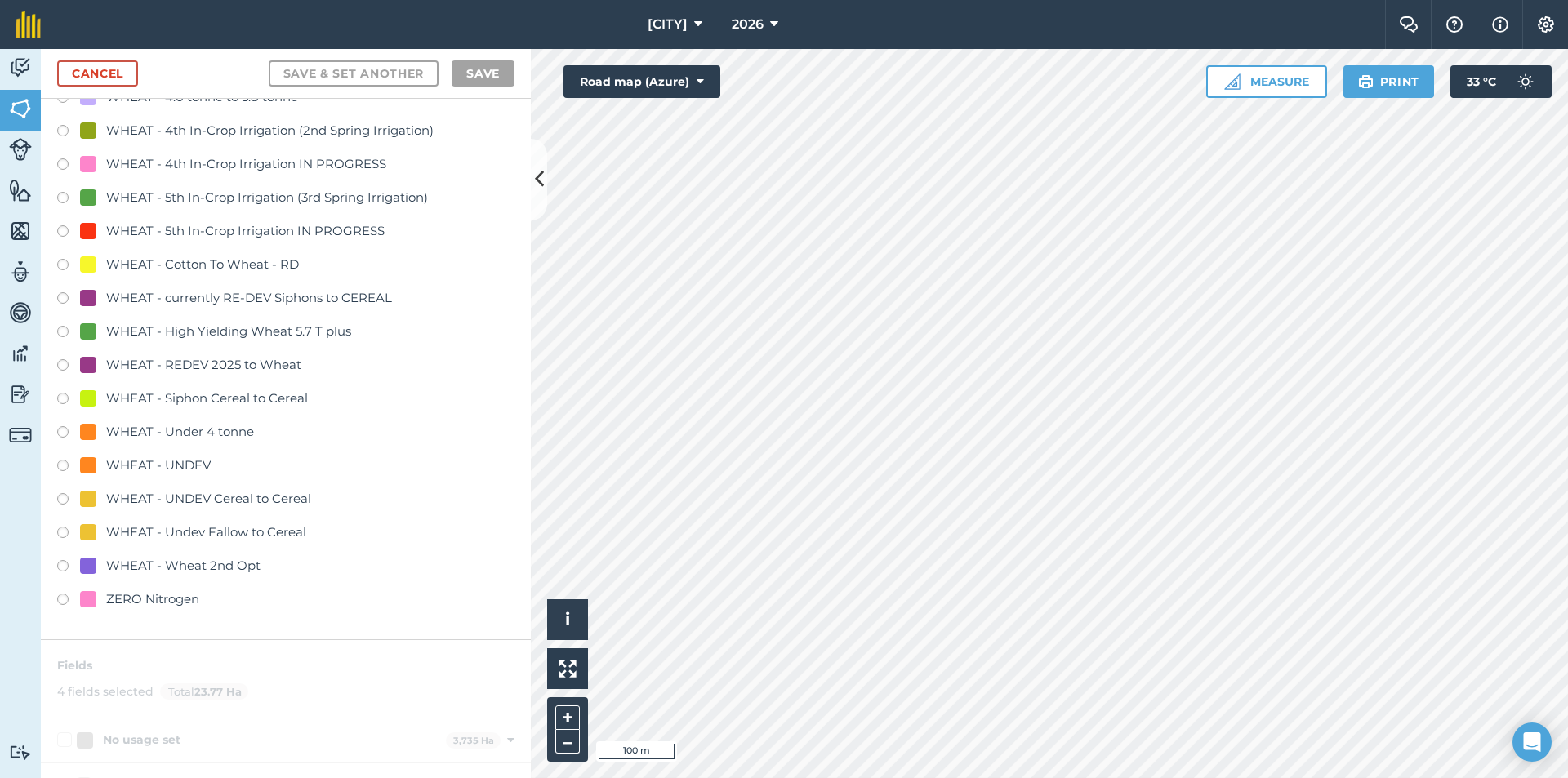 scroll, scrollTop: 3184, scrollLeft: 0, axis: vertical 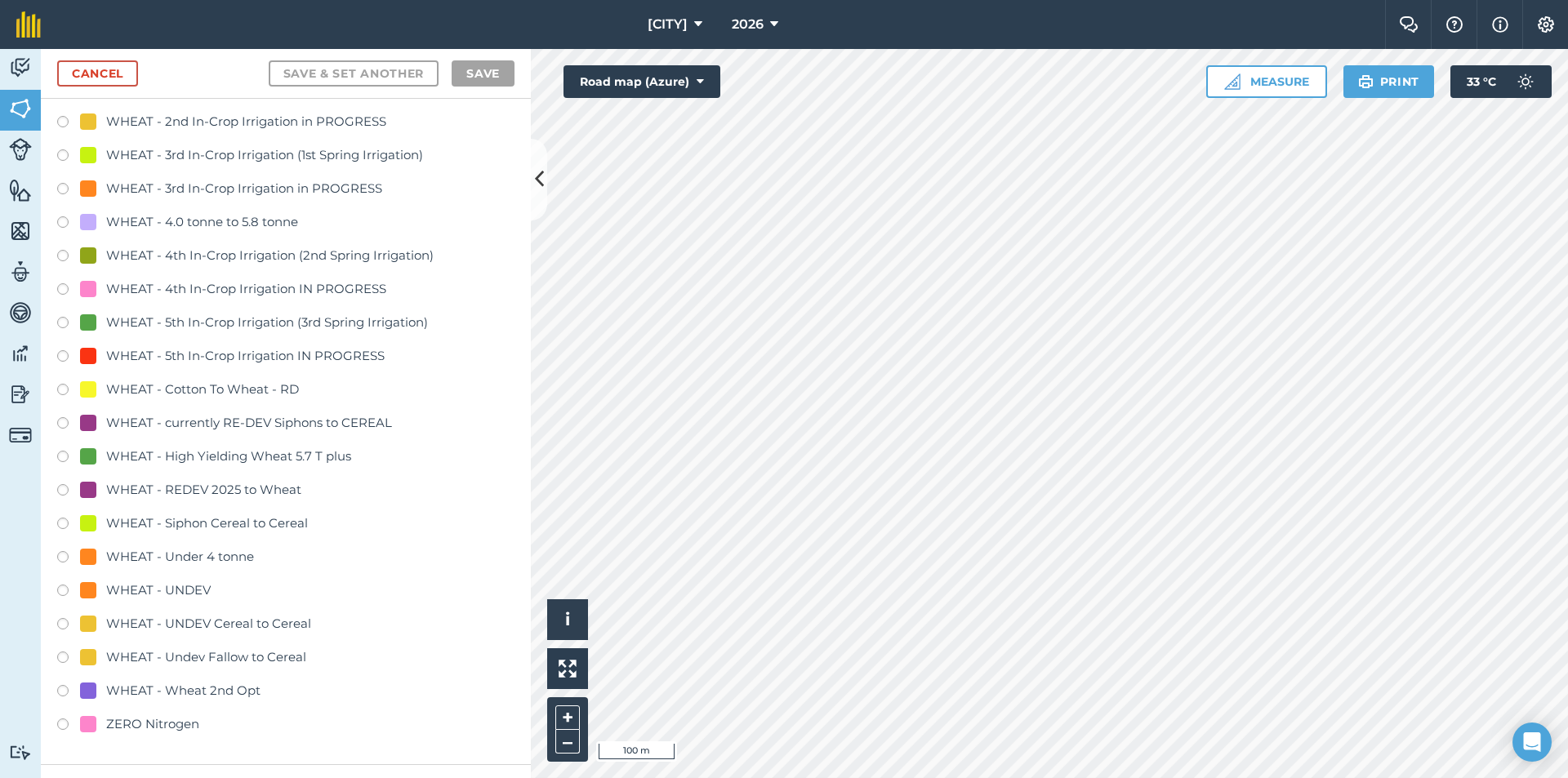 click at bounding box center (69, 660) 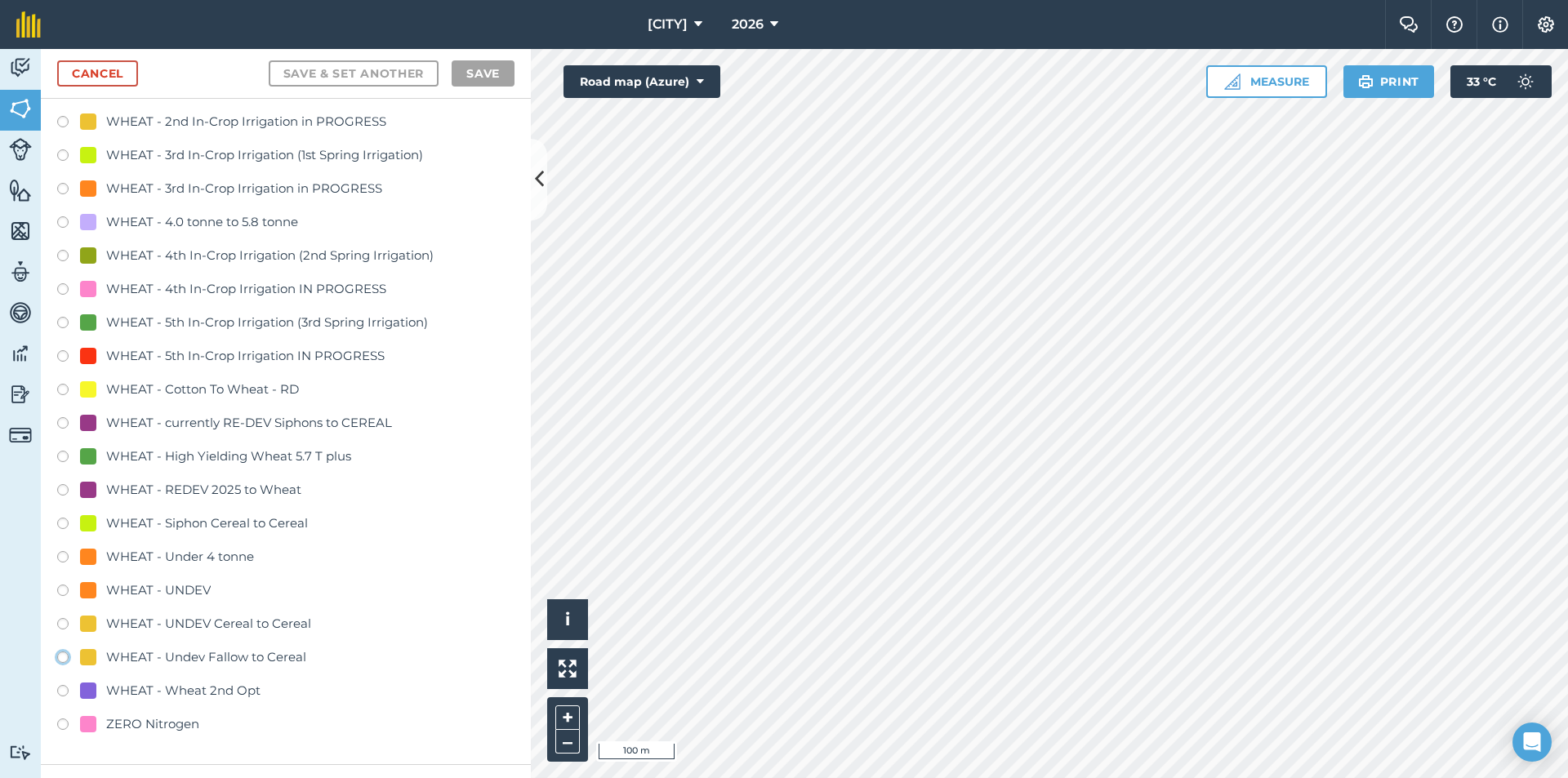 click on "WHEAT - Undev Fallow to Cereal" at bounding box center [-8104, 656] 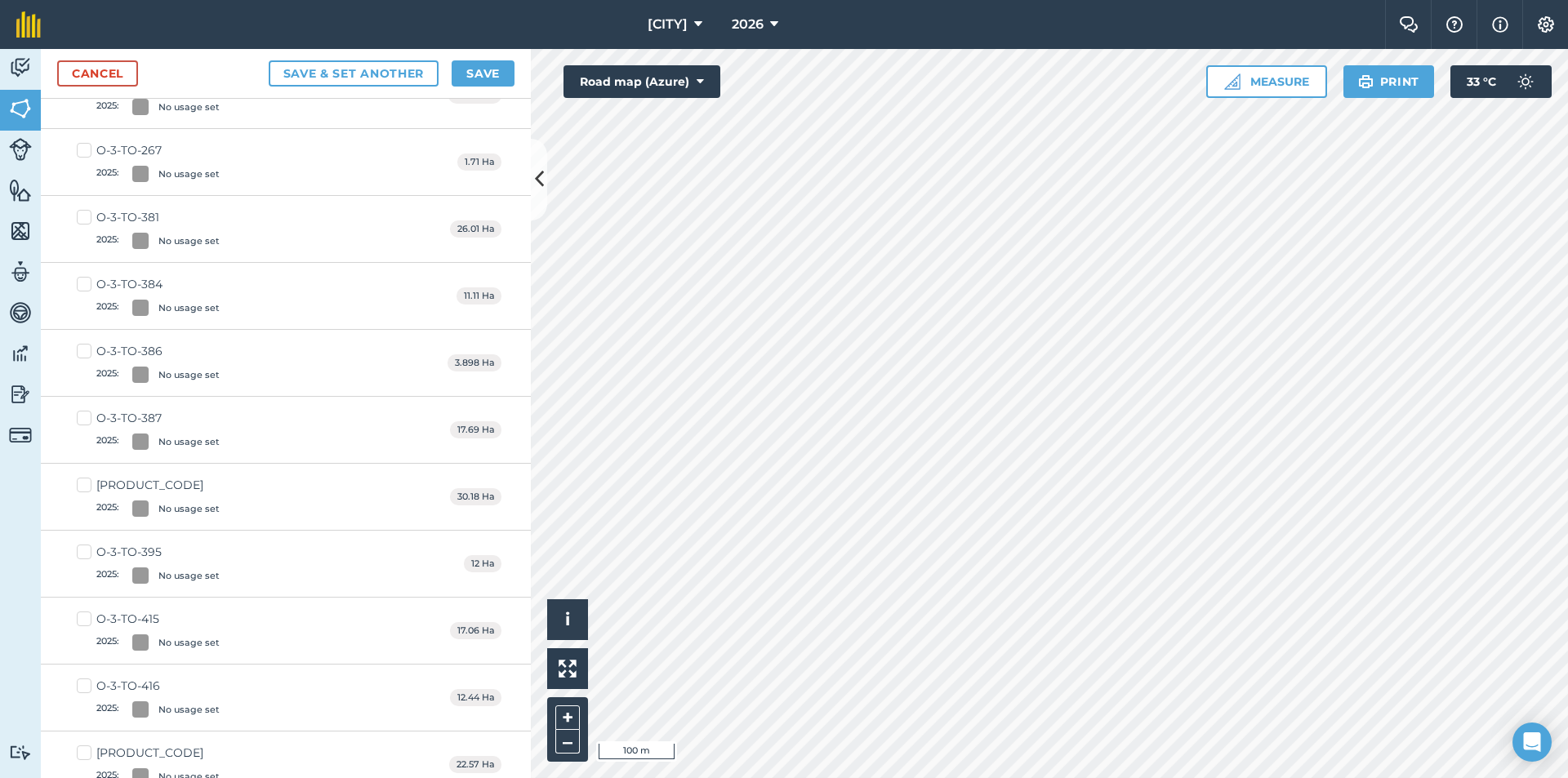 scroll, scrollTop: 0, scrollLeft: 0, axis: both 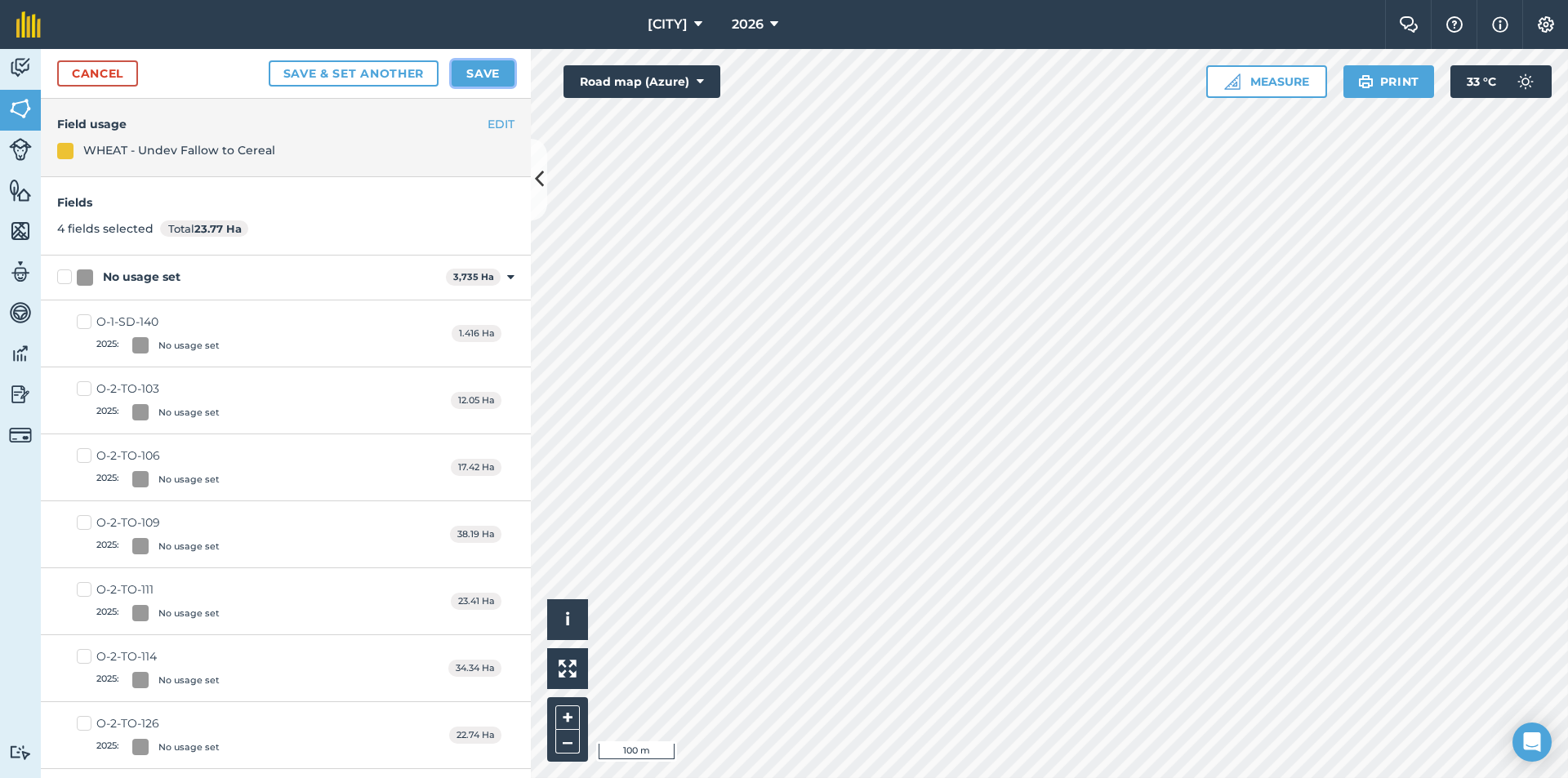 click on "Save" at bounding box center (483, 73) 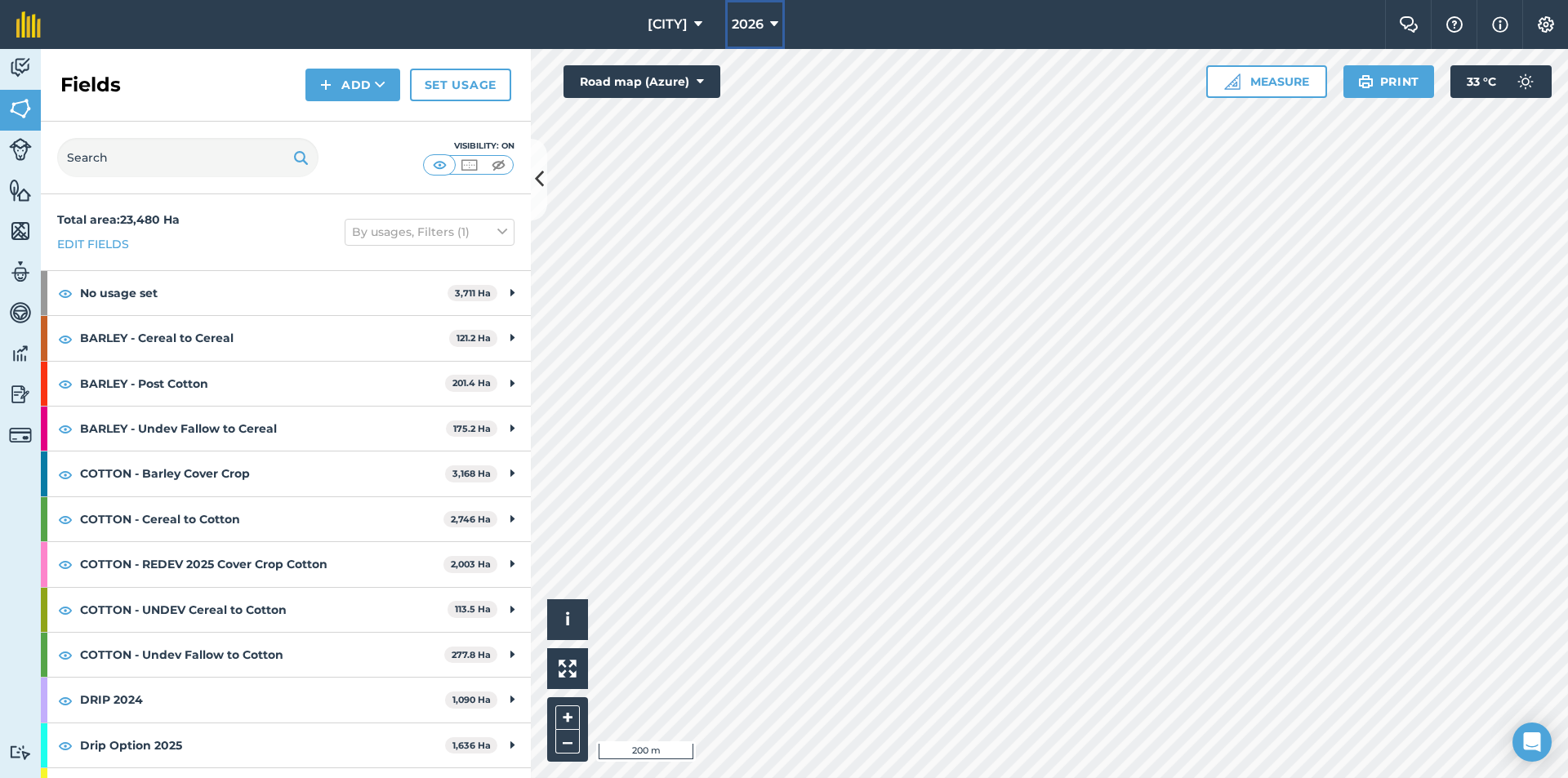 click on "2026" at bounding box center [755, 24] 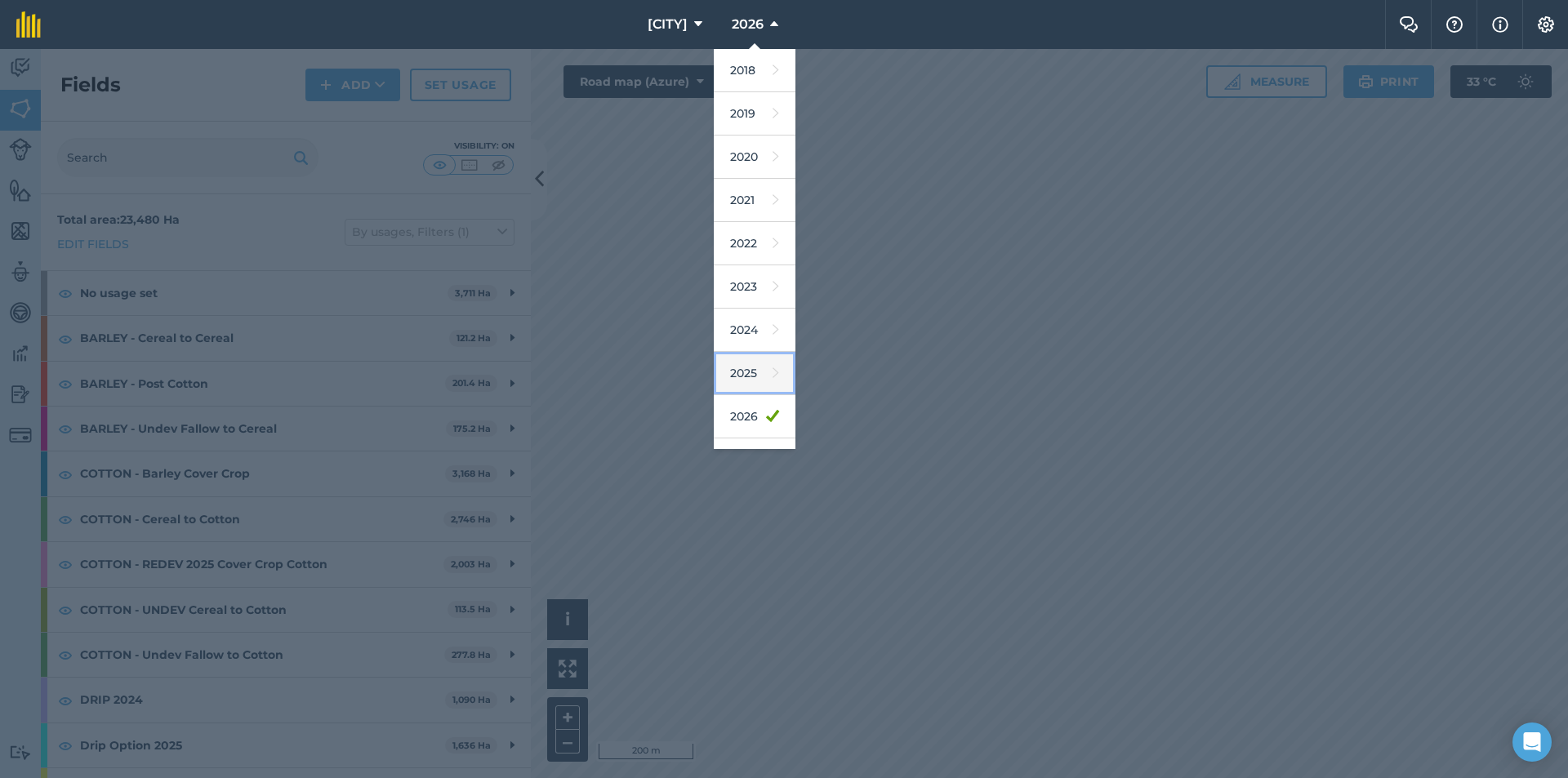click on "2025" at bounding box center [755, 373] 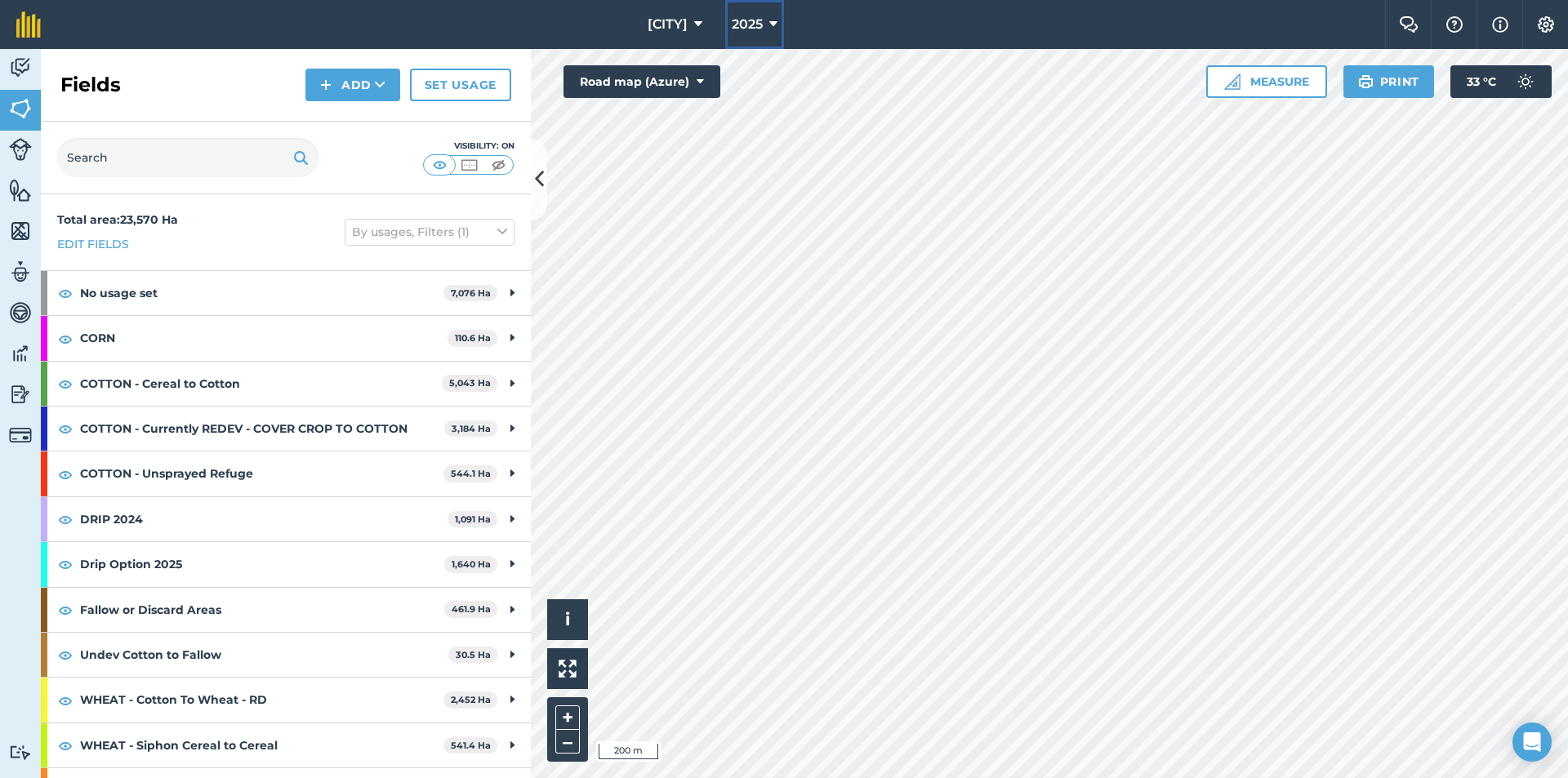 click at bounding box center (773, 24) 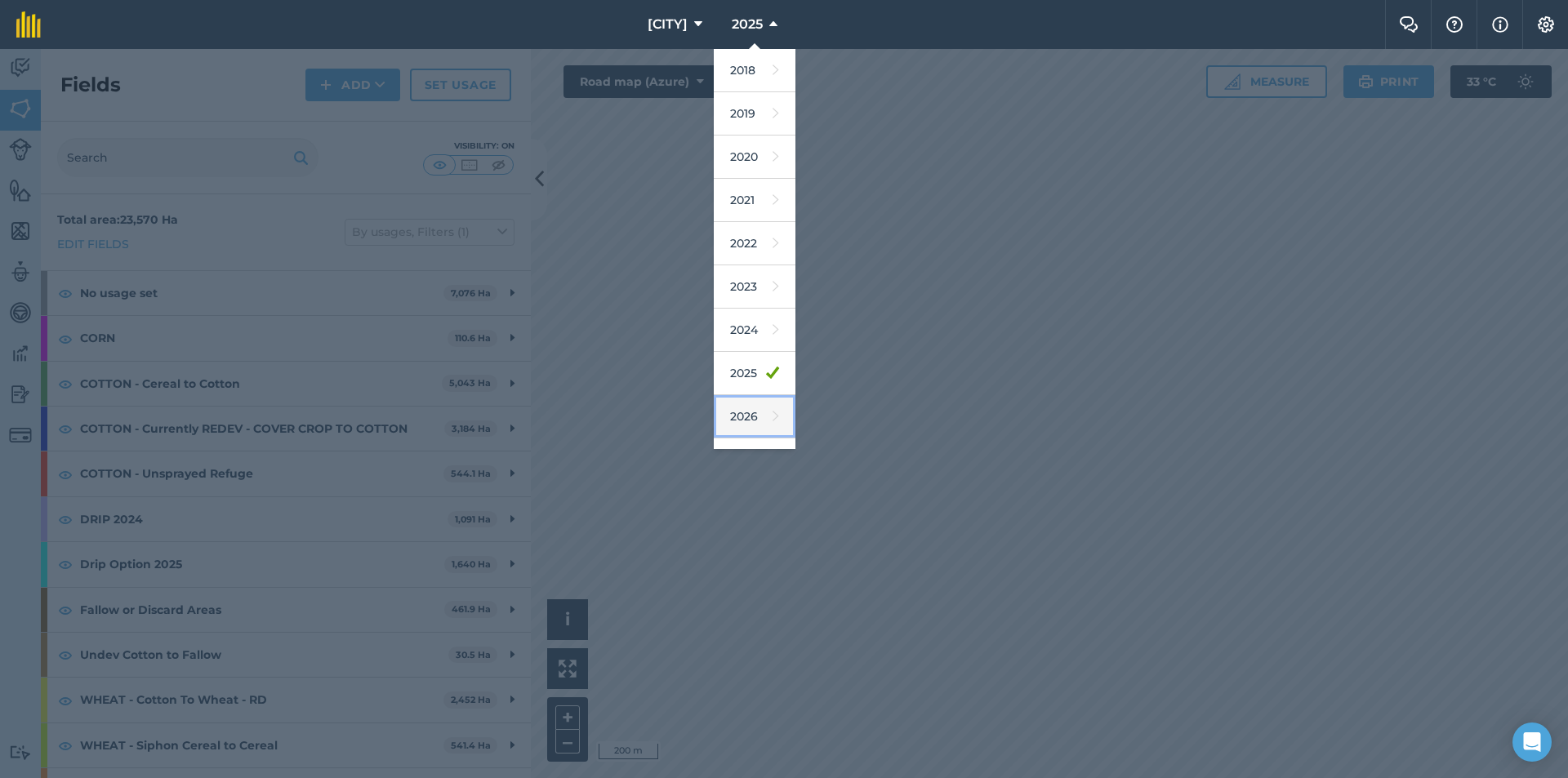 click on "2026" at bounding box center (755, 416) 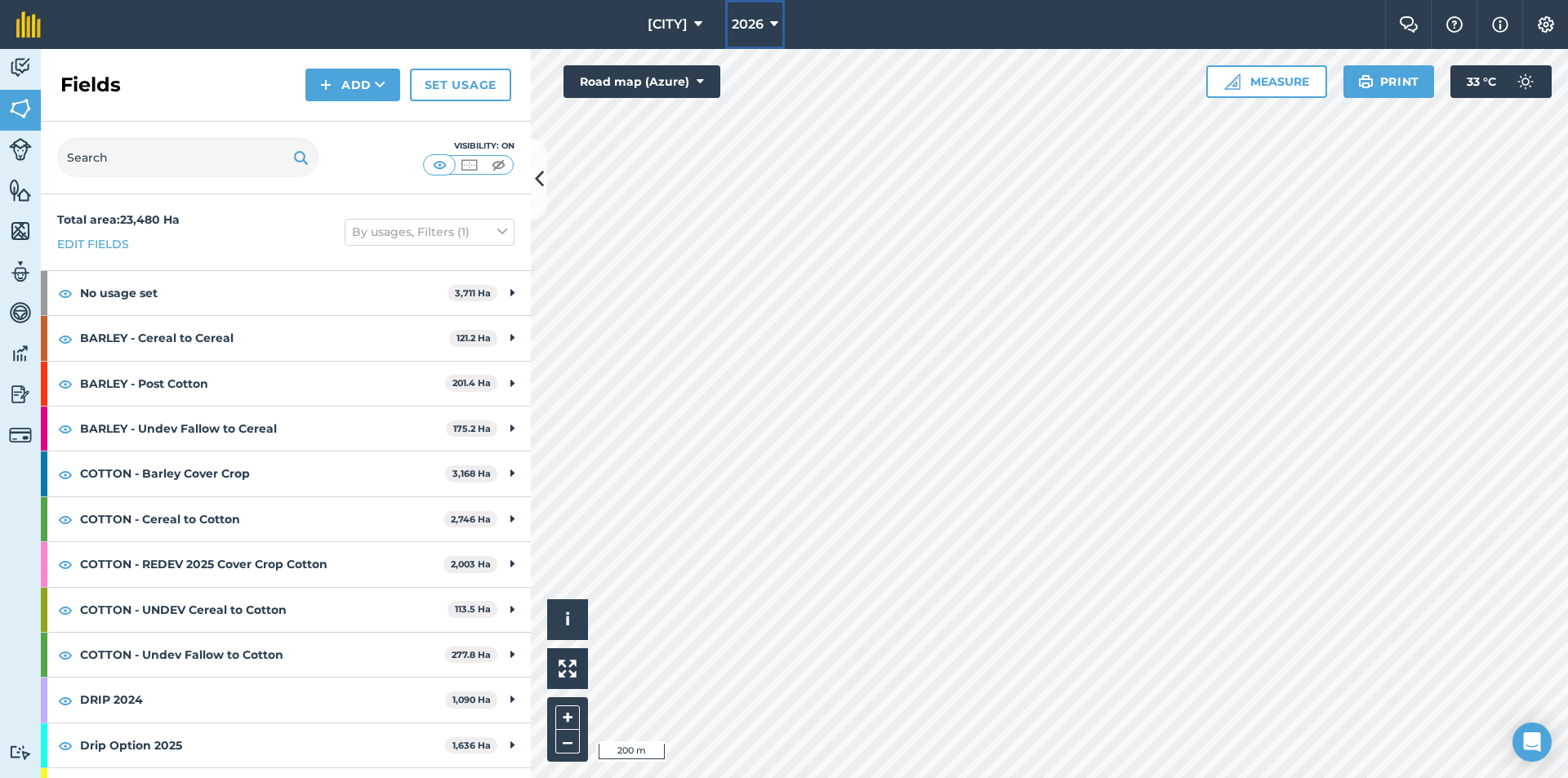click at bounding box center [774, 24] 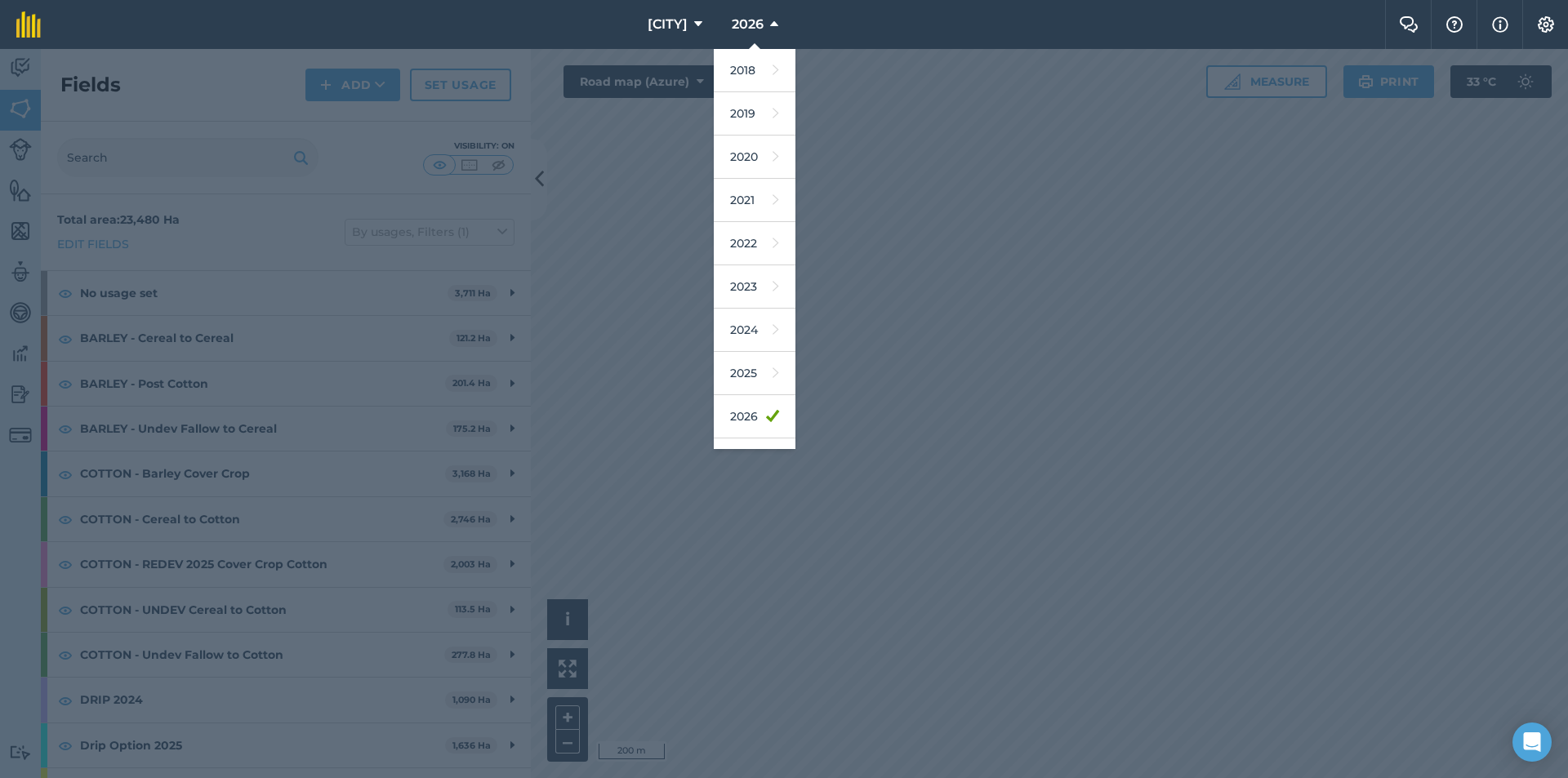 click at bounding box center [784, 413] 